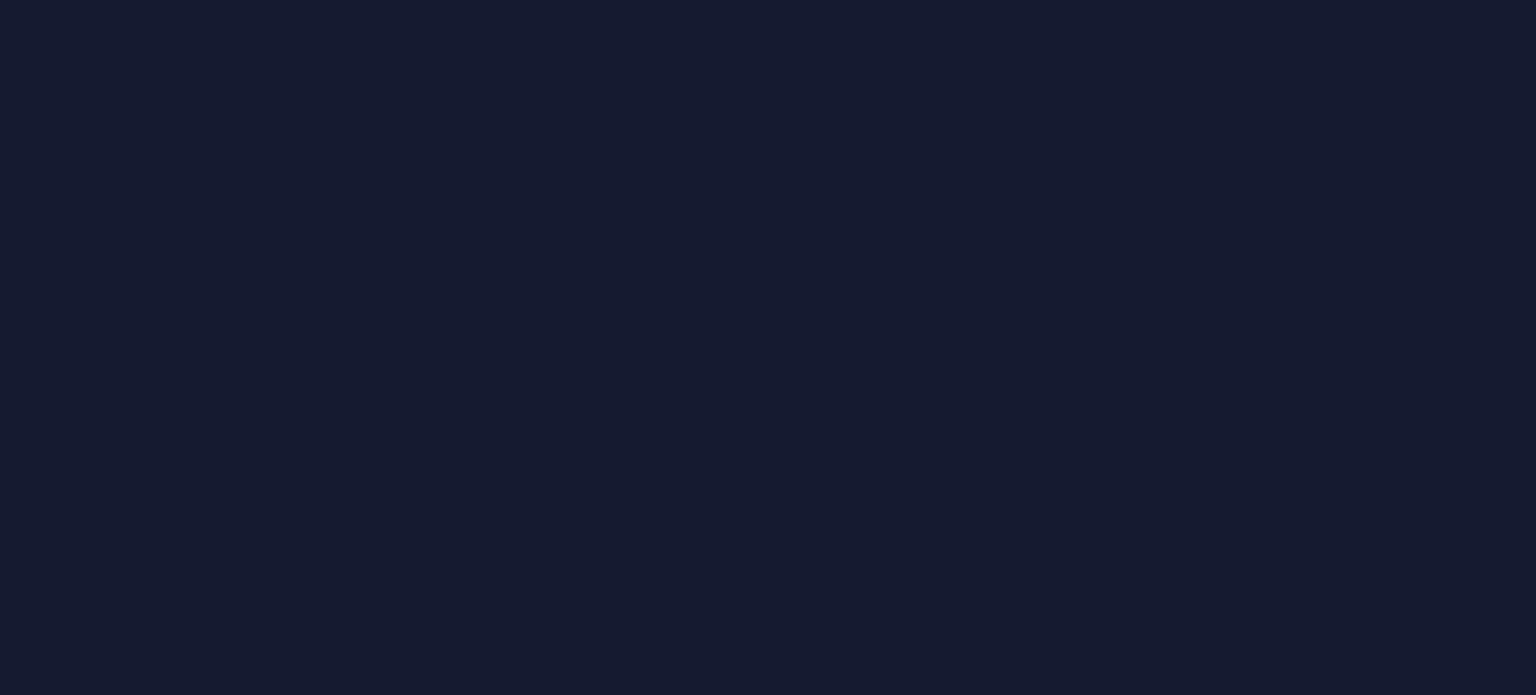 scroll, scrollTop: 0, scrollLeft: 0, axis: both 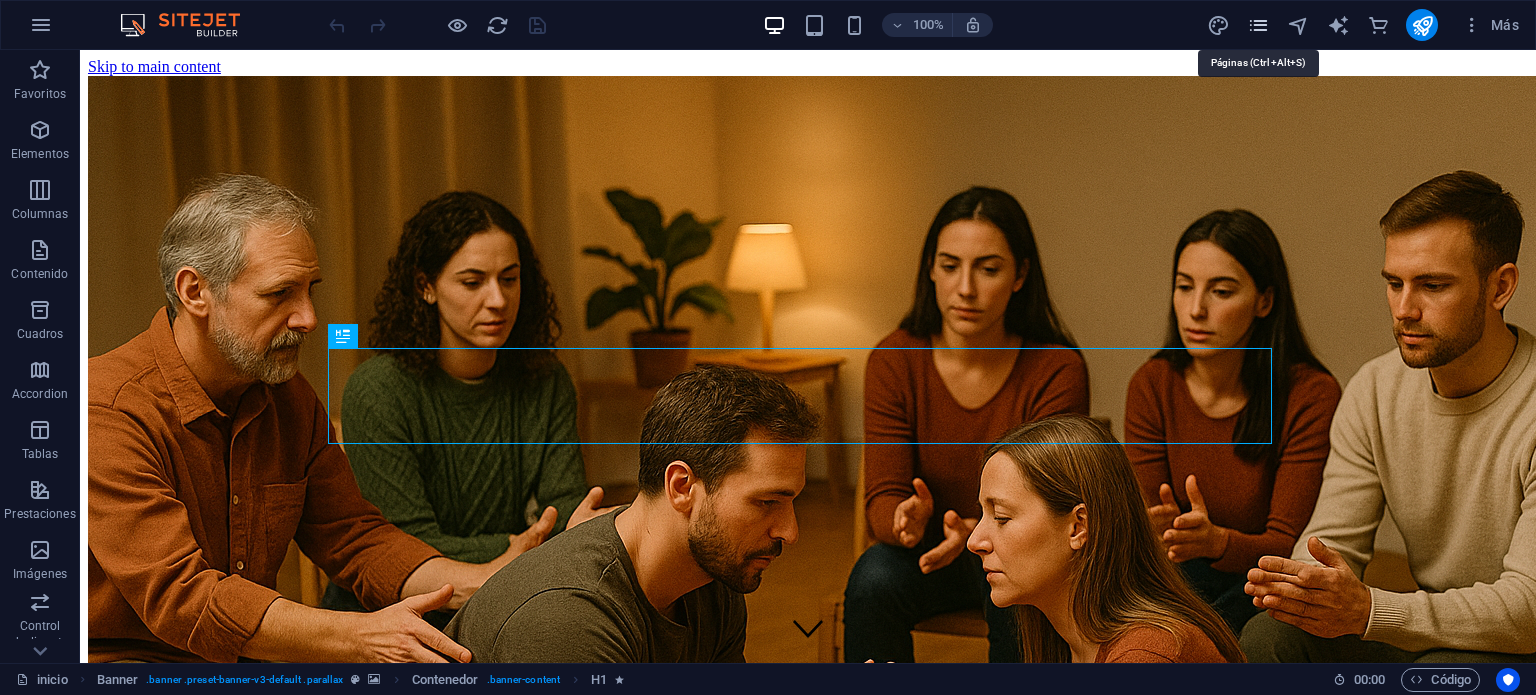 click at bounding box center [1258, 25] 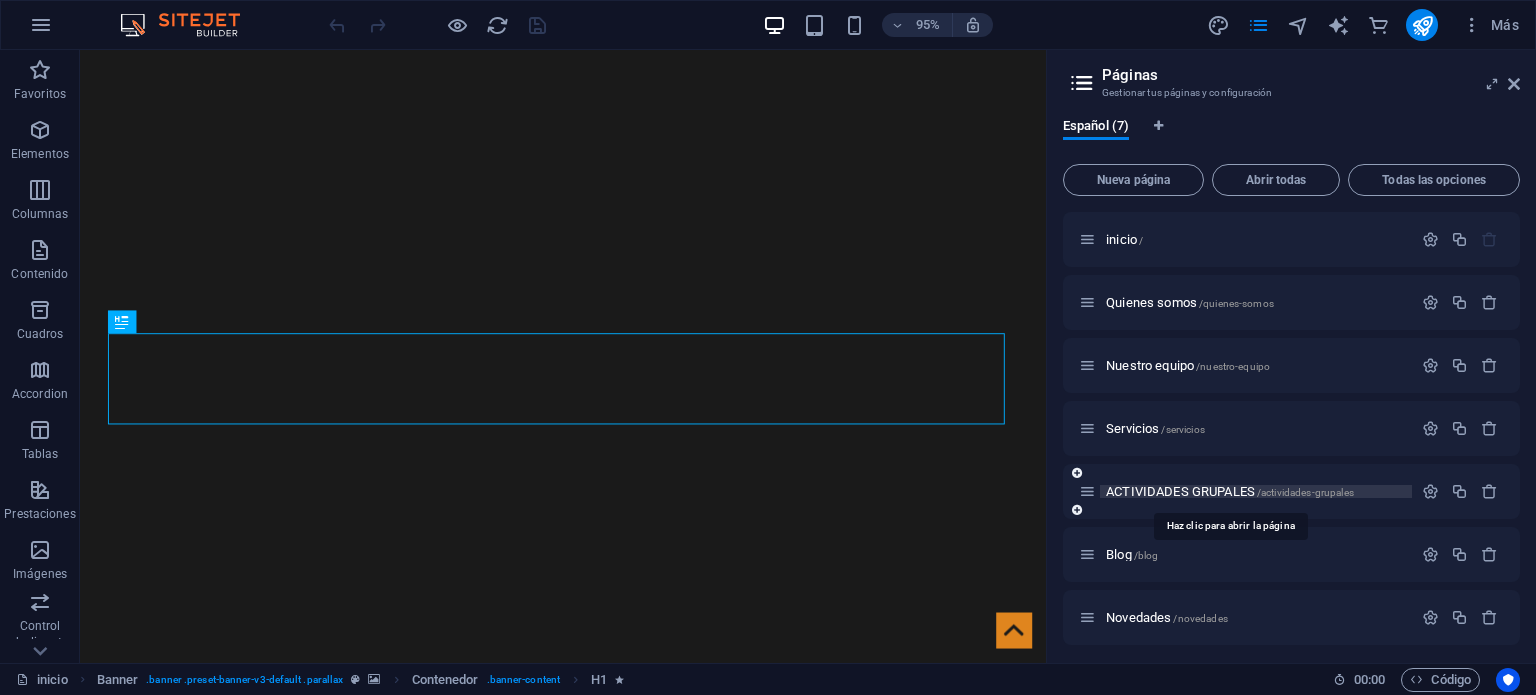 click on "ACTIVIDADES GRUPALES /actividades-grupales" at bounding box center [1230, 491] 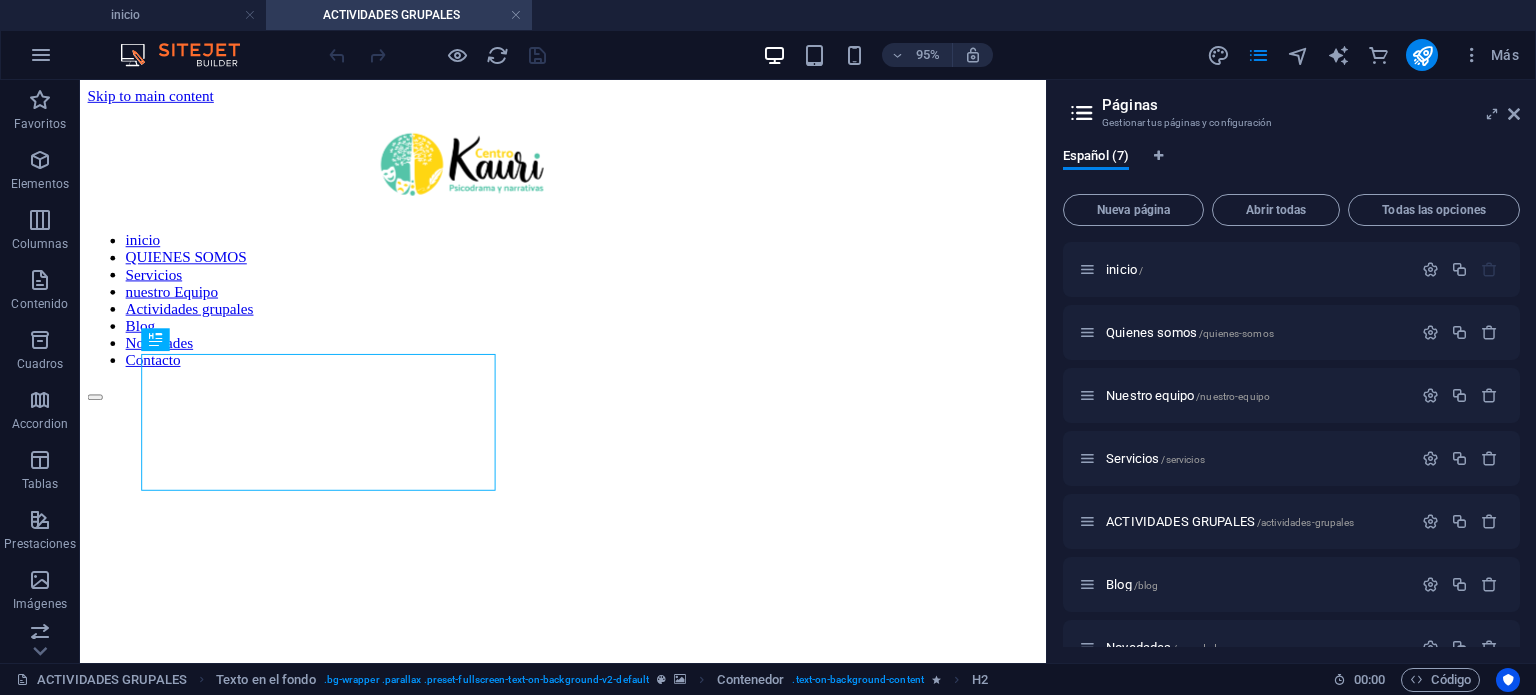 scroll, scrollTop: 0, scrollLeft: 0, axis: both 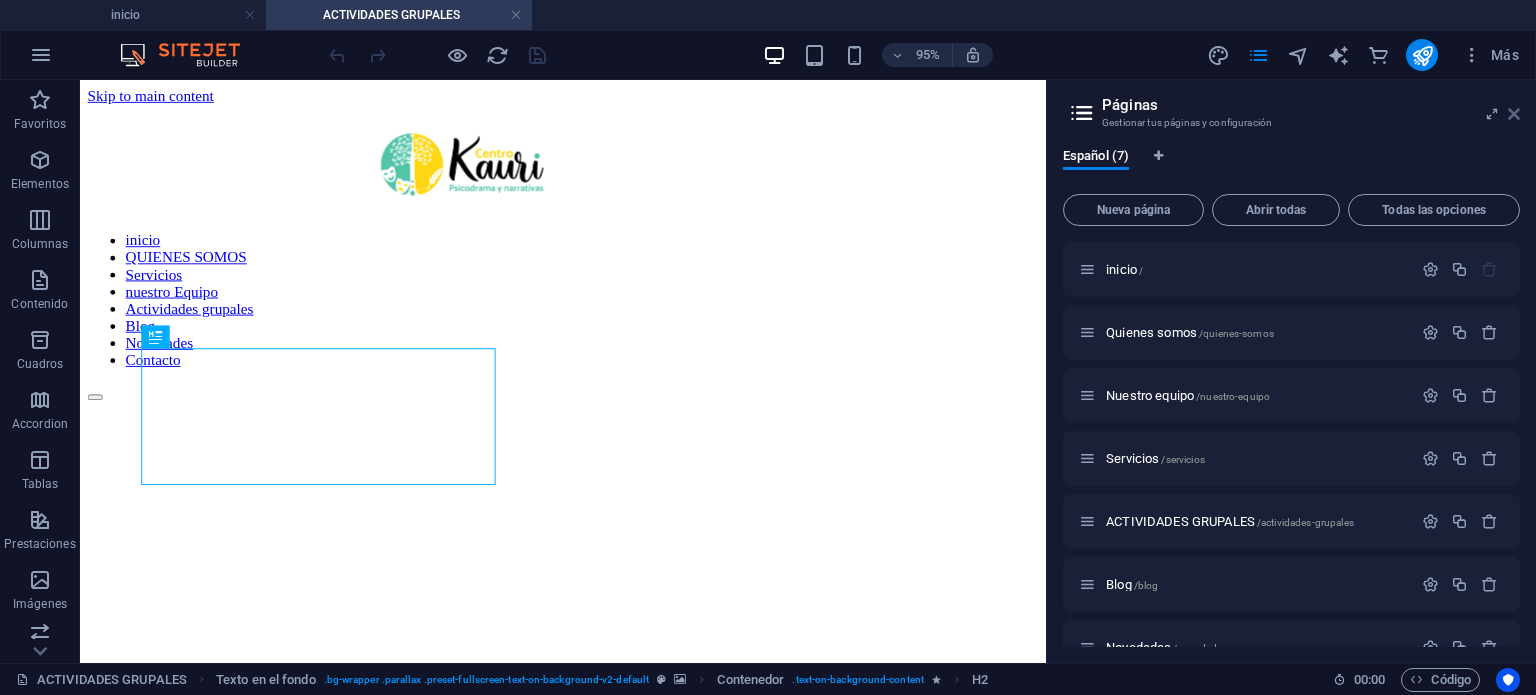 click at bounding box center (1514, 114) 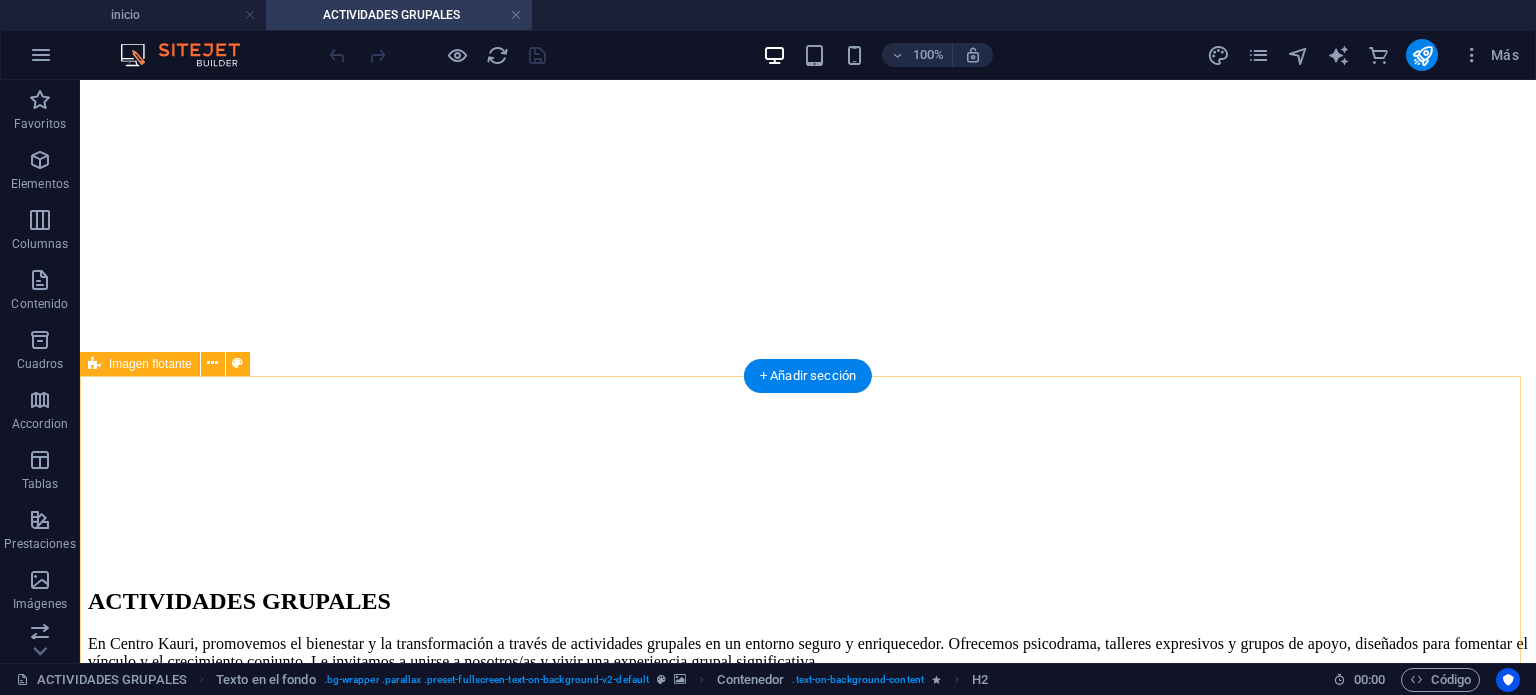 scroll, scrollTop: 370, scrollLeft: 0, axis: vertical 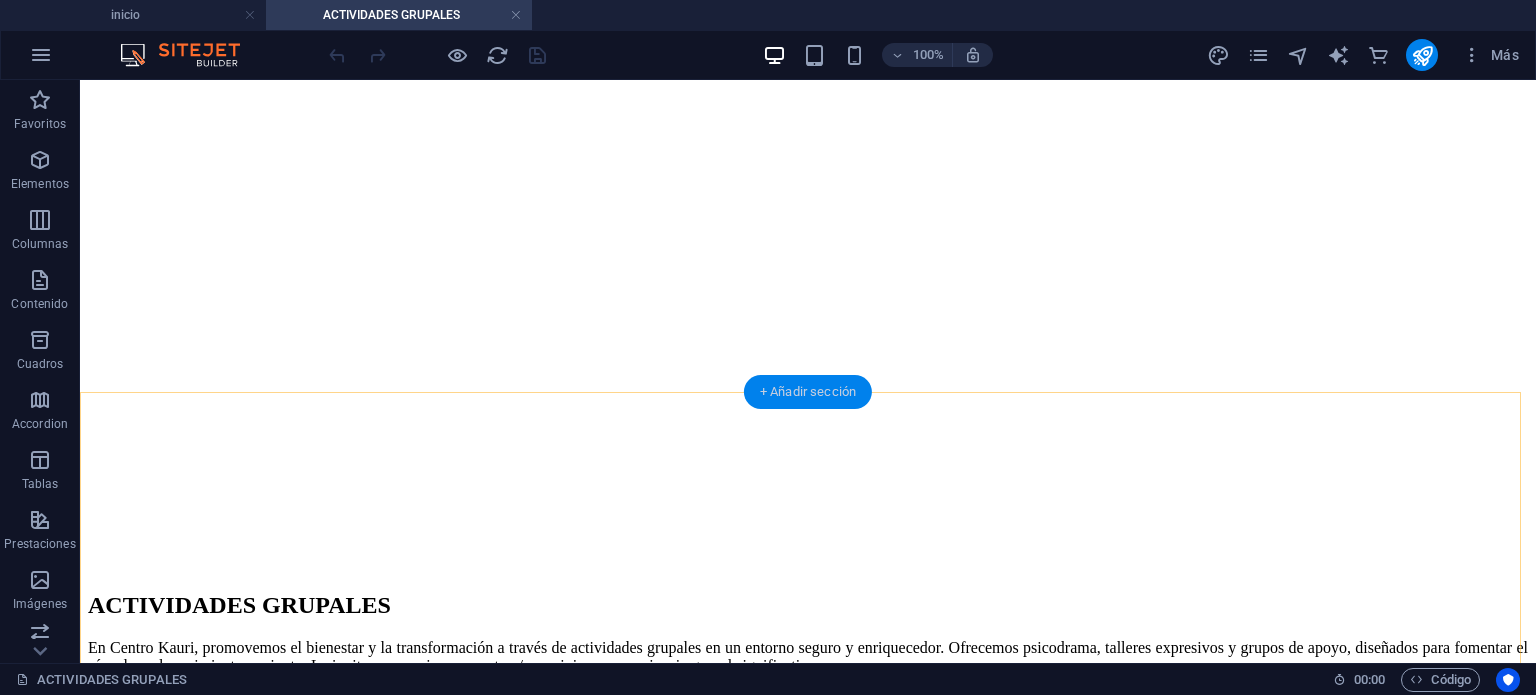 click on "+ Añadir sección" at bounding box center (808, 392) 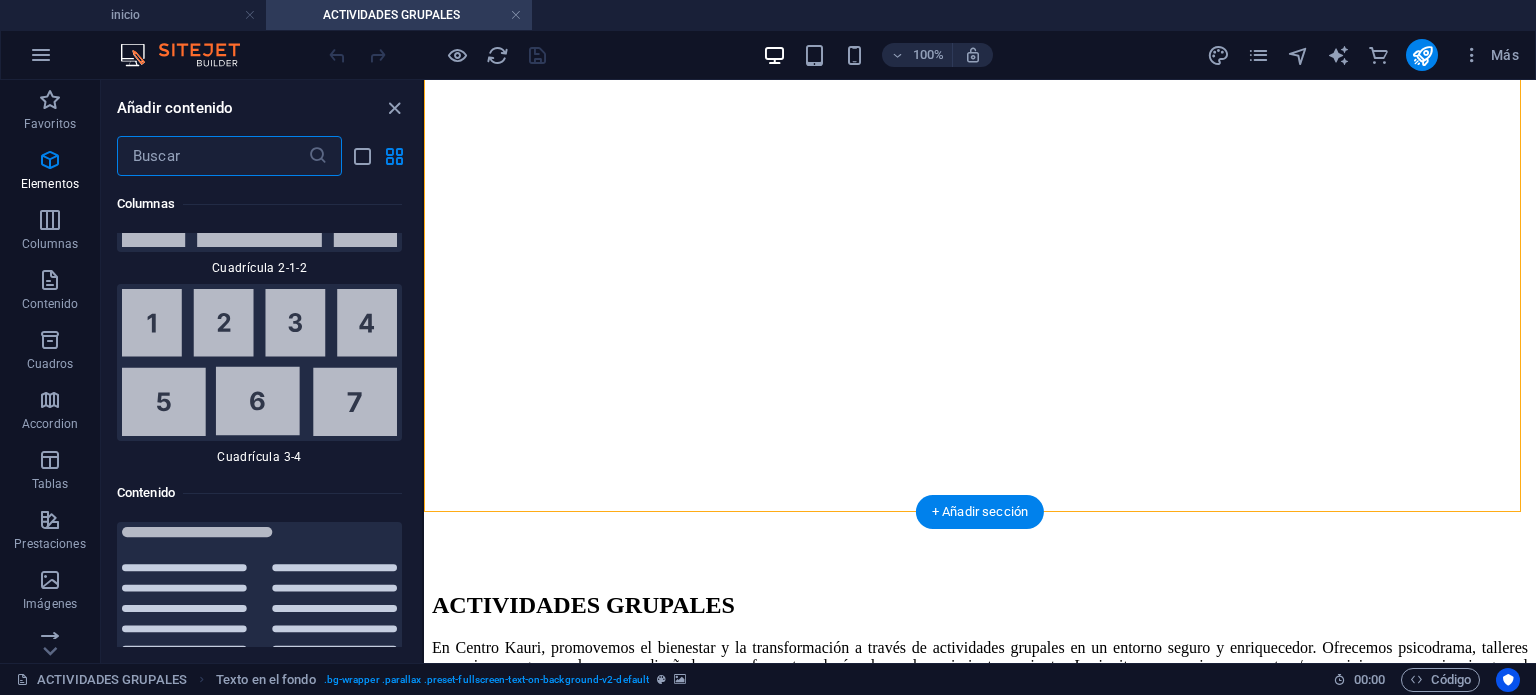 scroll, scrollTop: 6522, scrollLeft: 0, axis: vertical 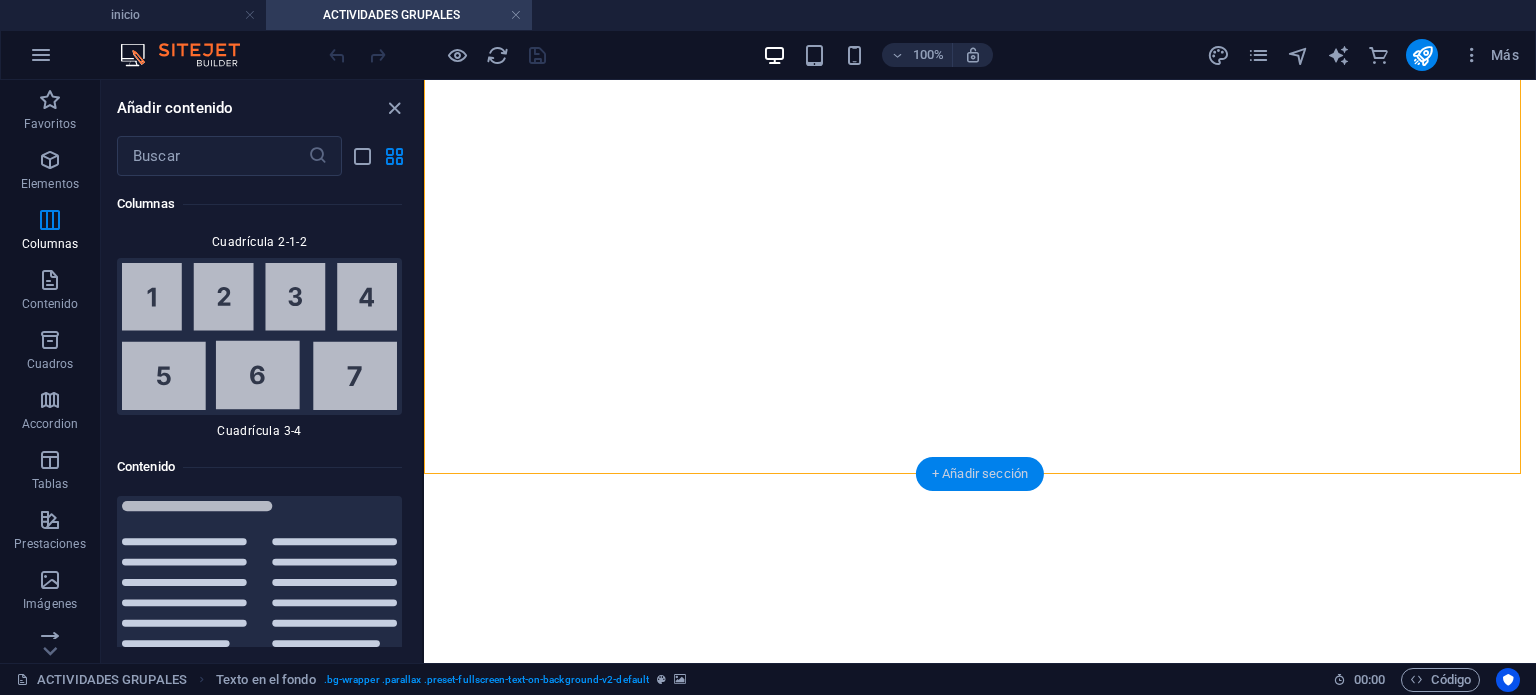 click on "+ Añadir sección" at bounding box center [980, 474] 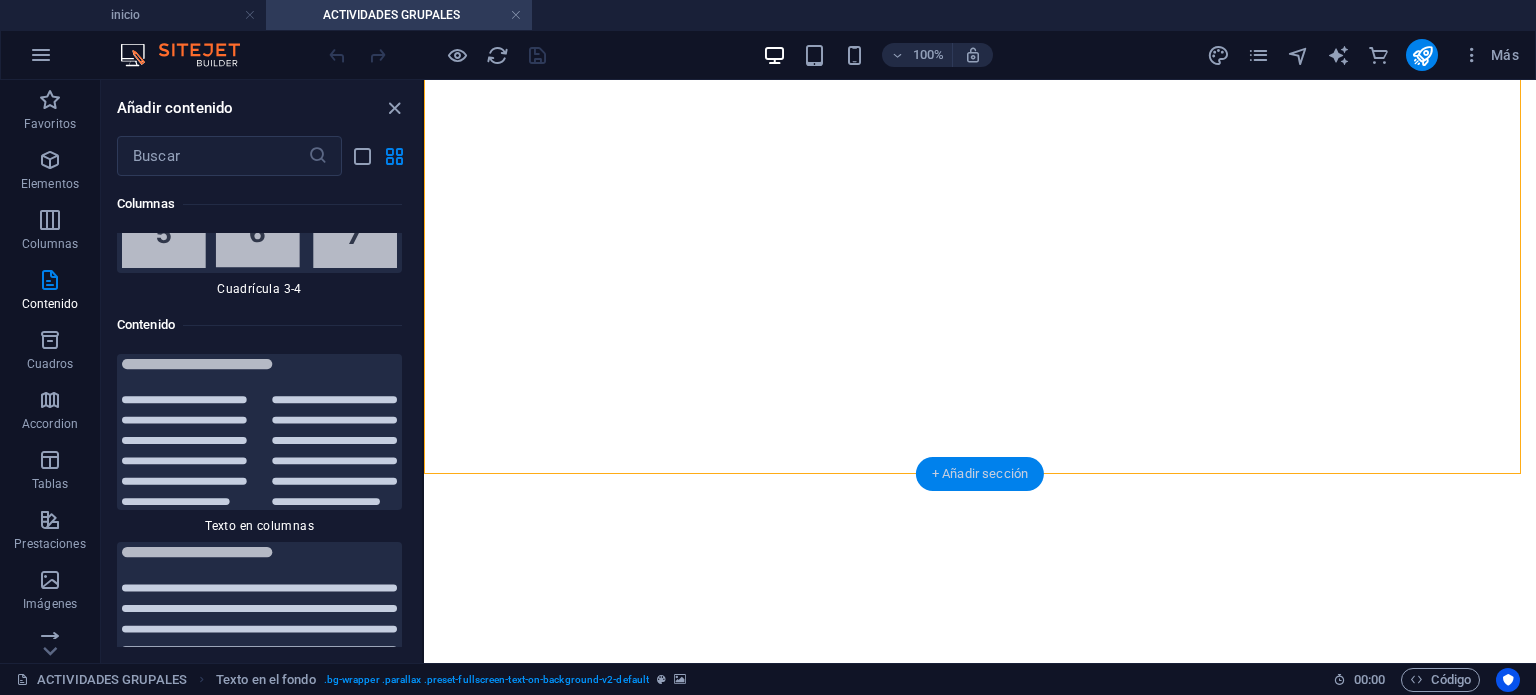 scroll, scrollTop: 6803, scrollLeft: 0, axis: vertical 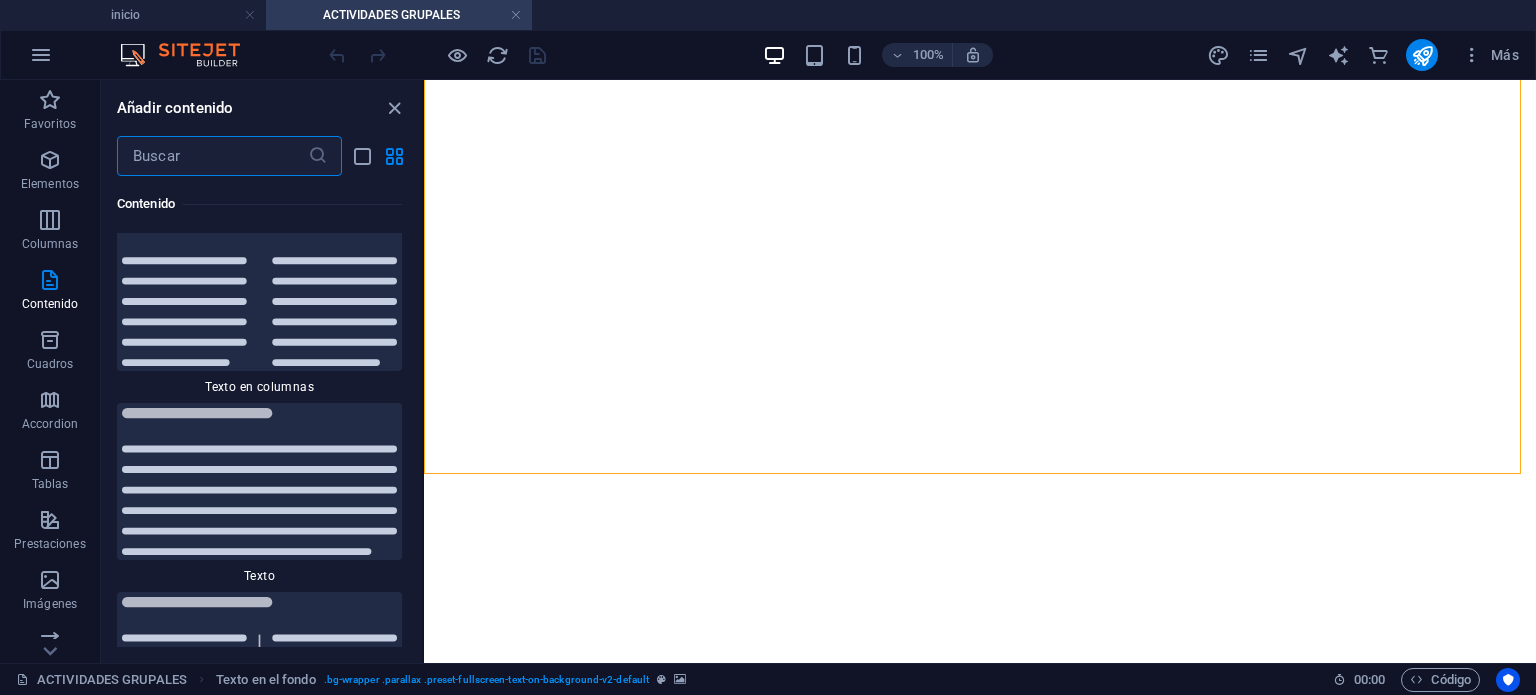 click at bounding box center [212, 156] 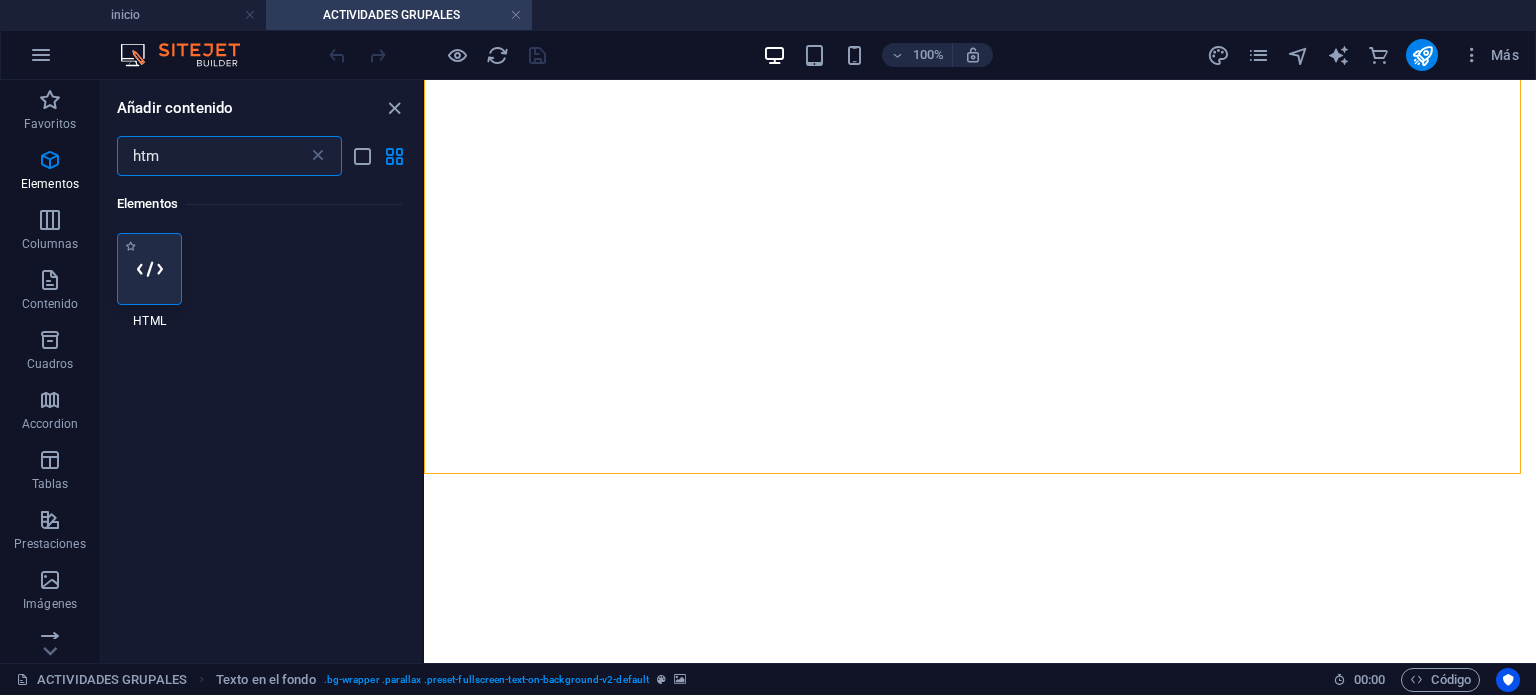 scroll, scrollTop: 0, scrollLeft: 0, axis: both 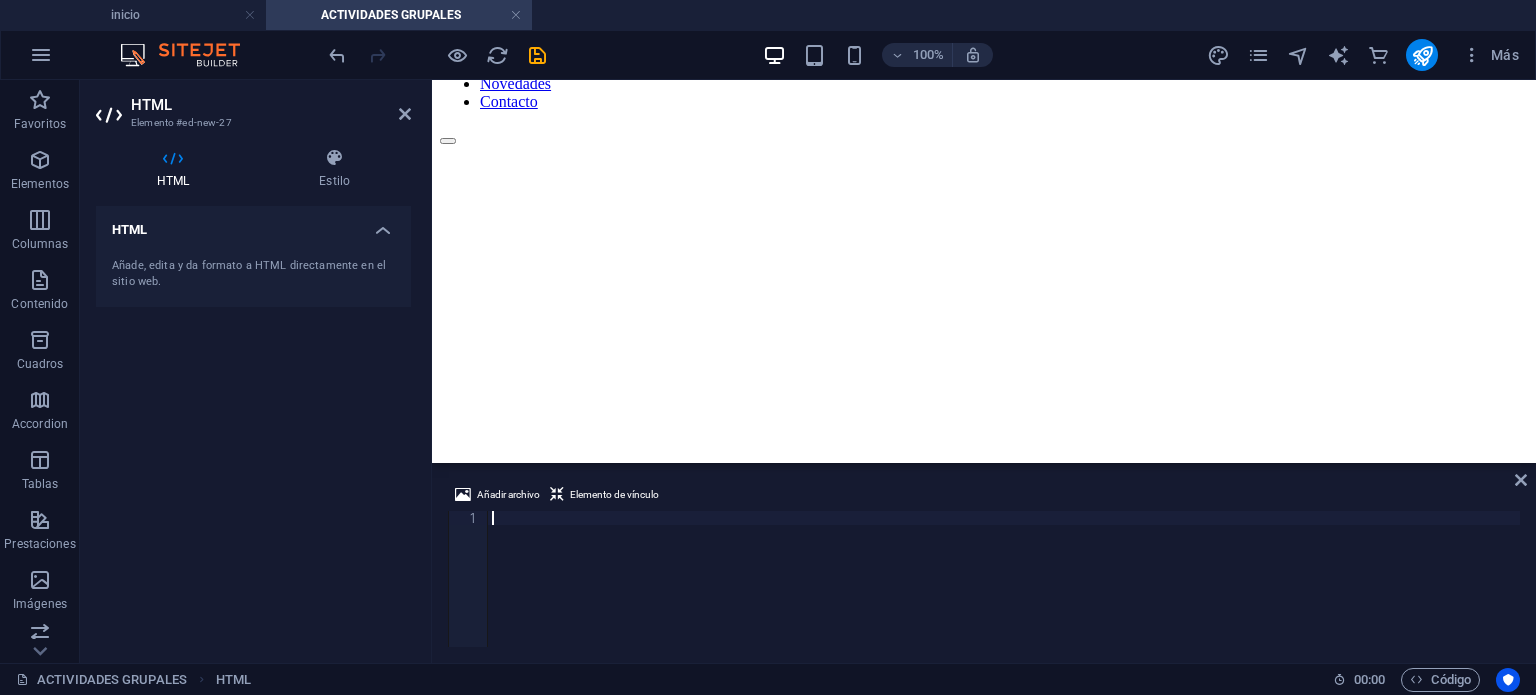 click at bounding box center (1004, 593) 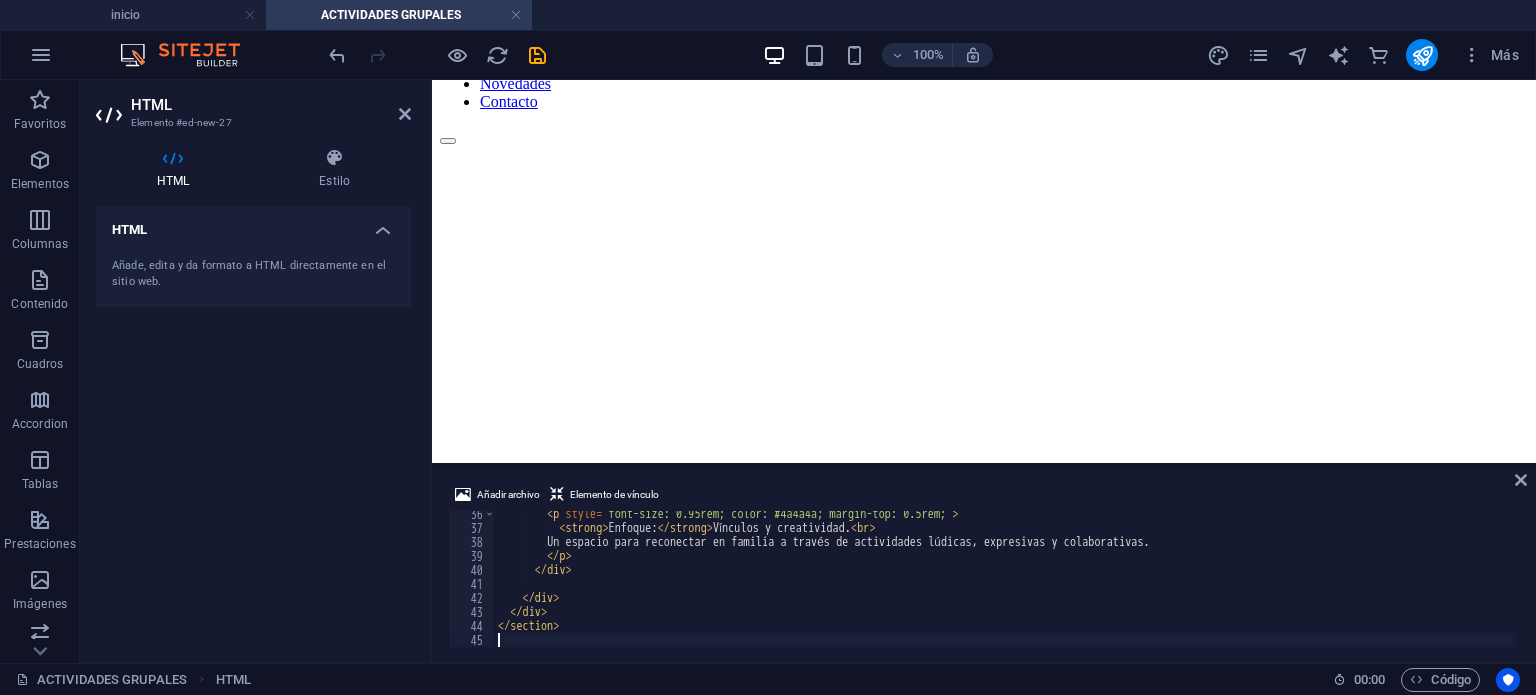 scroll, scrollTop: 494, scrollLeft: 0, axis: vertical 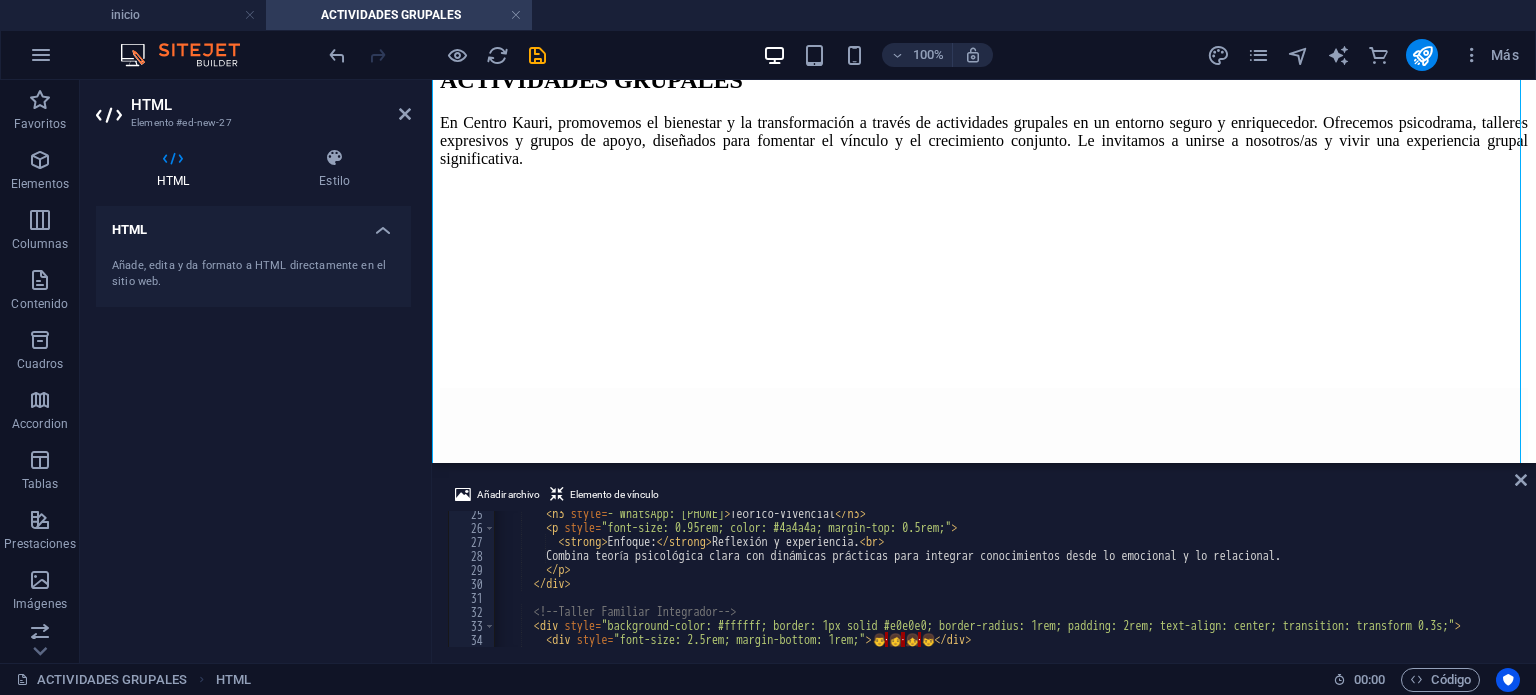 click on "Teórico-Vivencial
Enfoque:  Reflexión y experiencia.
Combina teoría psicológica clara con dinámicas prácticas para integrar conocimientos desde lo emocional y lo relacional.
Familiar Integrador" at bounding box center (1026, 587) 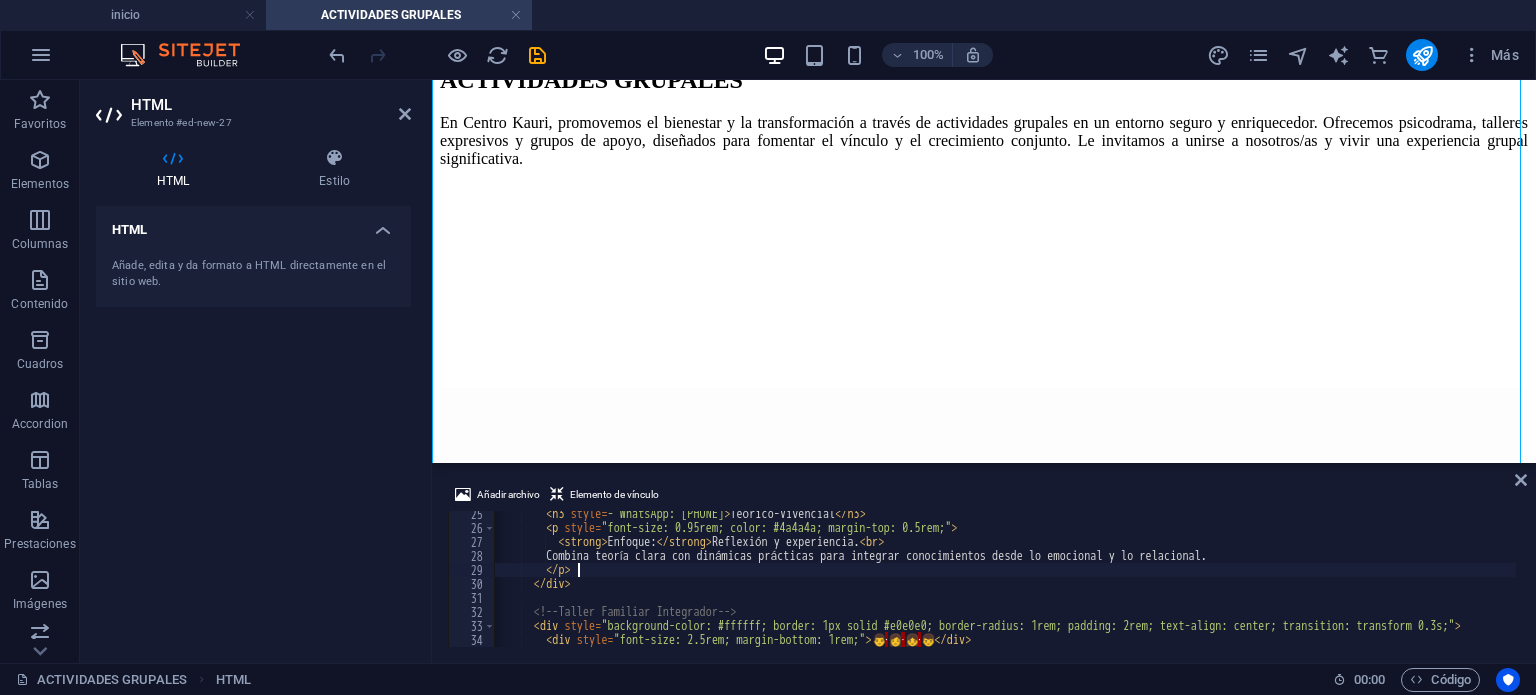 click on "< h3   style = "font-size: 1.4rem; font-weight: 600; color: #9b4a00;" > Teórico-Vivencial </ h3 >           < p   style = "font-size: 0.95rem; color: #4a4a4a; margin-top: 0.5rem;" >              < strong > Enfoque: </ strong >  Reflexión y experiencia.  < br >             Combina teoría clara con dinámicas prácticas para integrar conocimientos desde lo emocional y lo relacional.           </ p >         </ div >         <!--  Taller Familiar Integrador  -->         < div   style = "background-color: #ffffff; border: 1px solid #e0e0e0; border-radius: 1rem; padding: 2rem; text-align: center; transition: transform 0.3s;" >           < div   style = "font-size: 2.5rem; margin-bottom: 1rem;" > 👨 · 👩 · 👧 · 👦 </ div >           < h3   style = "font-size: 1.4rem; font-weight: 600; color: #a62858;" > Familiar Integrador </ h3 >" at bounding box center [1026, 587] 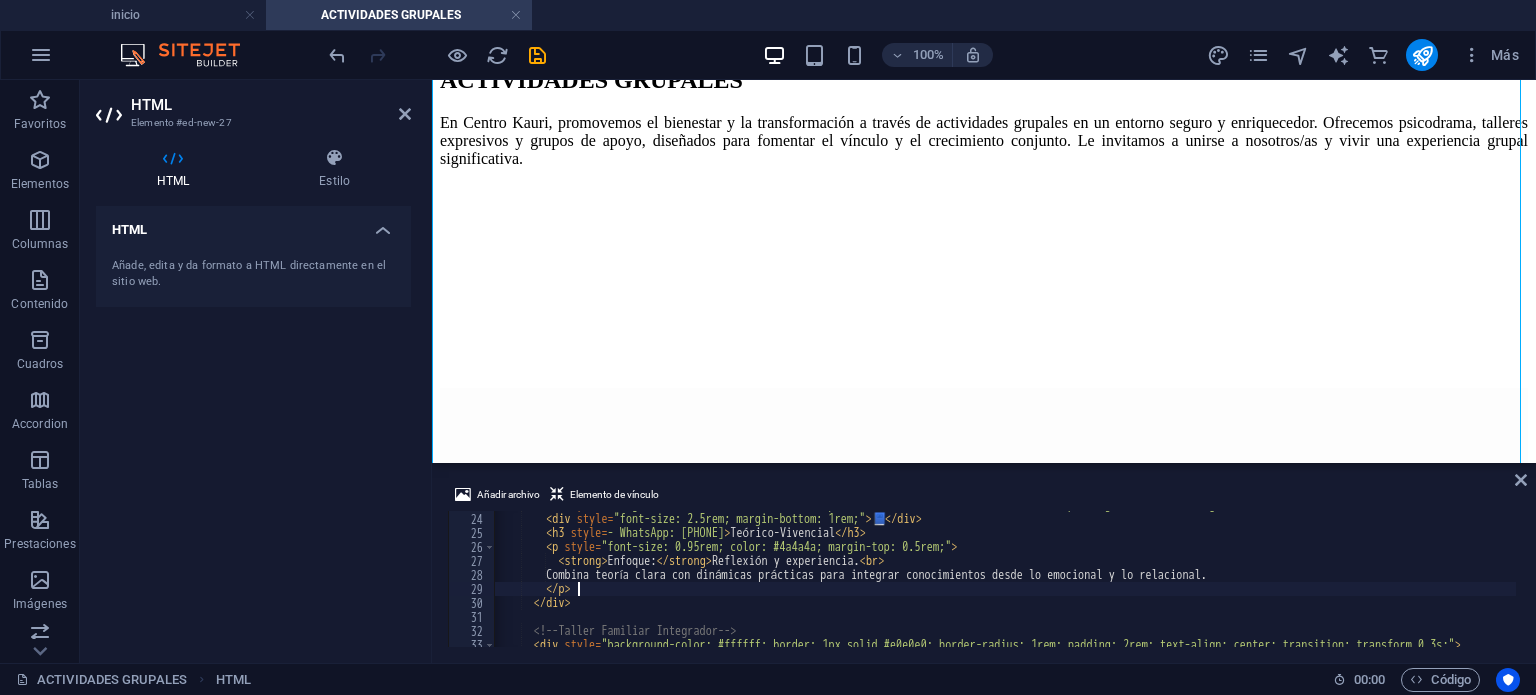 scroll, scrollTop: 320, scrollLeft: 0, axis: vertical 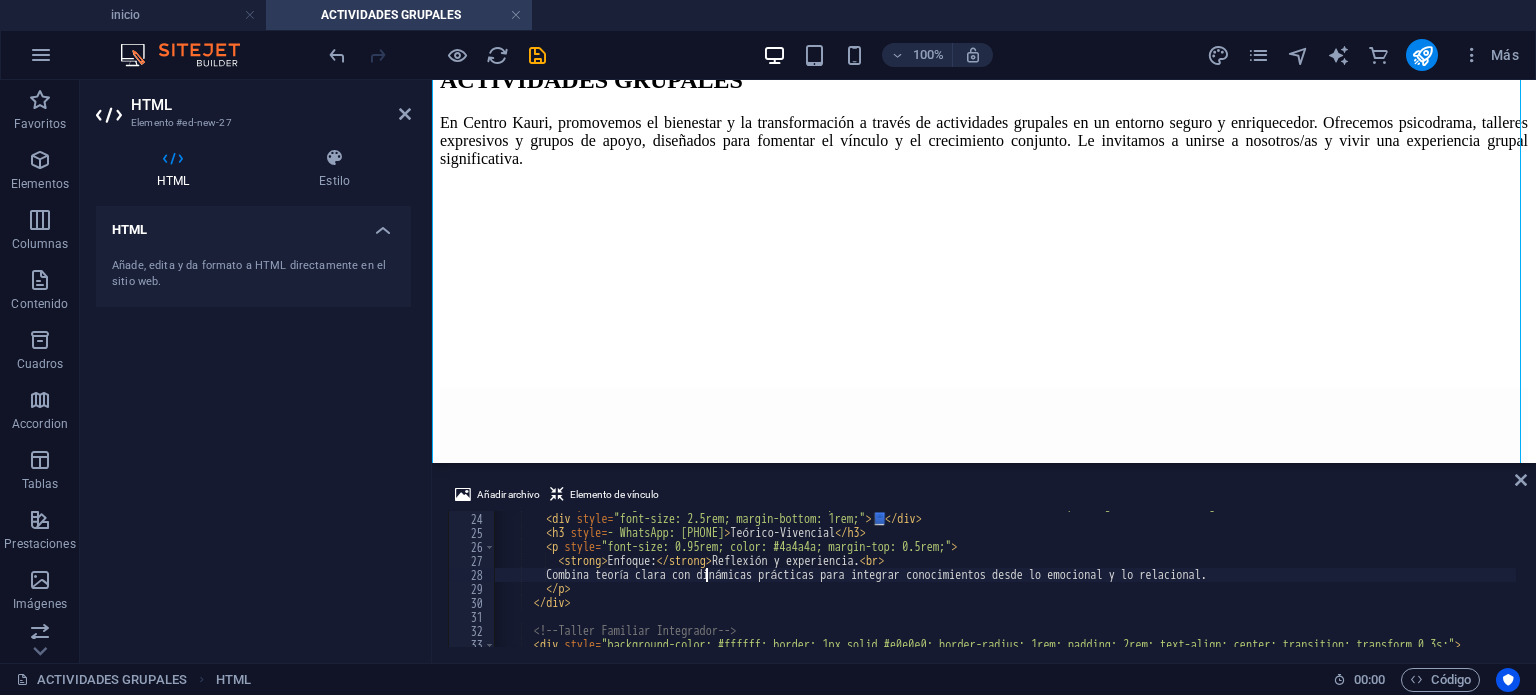 click on "< div   style = "background-color: #ffffff; border: 1px solid #e0e0e0; border-radius: 1rem; padding: 2rem; text-align: center; transition: transform 0.3s;" >           < div   style = "font-size: 2.5rem; margin-bottom: 1rem;" > 📘 </ div >           < h3   style = "font-size: 1.4rem; font-weight: 600; color: #9b4a00;" > Teórico-Vivencial </ h3 >           < p   style = "font-size: 0.95rem; color: #4a4a4a; margin-top: 0.5rem;" >              < strong > Enfoque: </ strong >  Reflexión y experiencia.  < br >             Combina teoría clara con dinámicas prácticas para integrar conocimientos desde lo emocional y lo relacional.           </ p >         </ div >         <!--  Taller Familiar Integrador  -->         < div   style = "background-color: #ffffff; border: 1px solid #e0e0e0; border-radius: 1rem; padding: 2rem; text-align: center; transition: transform 0.3s;" >" at bounding box center [1026, 578] 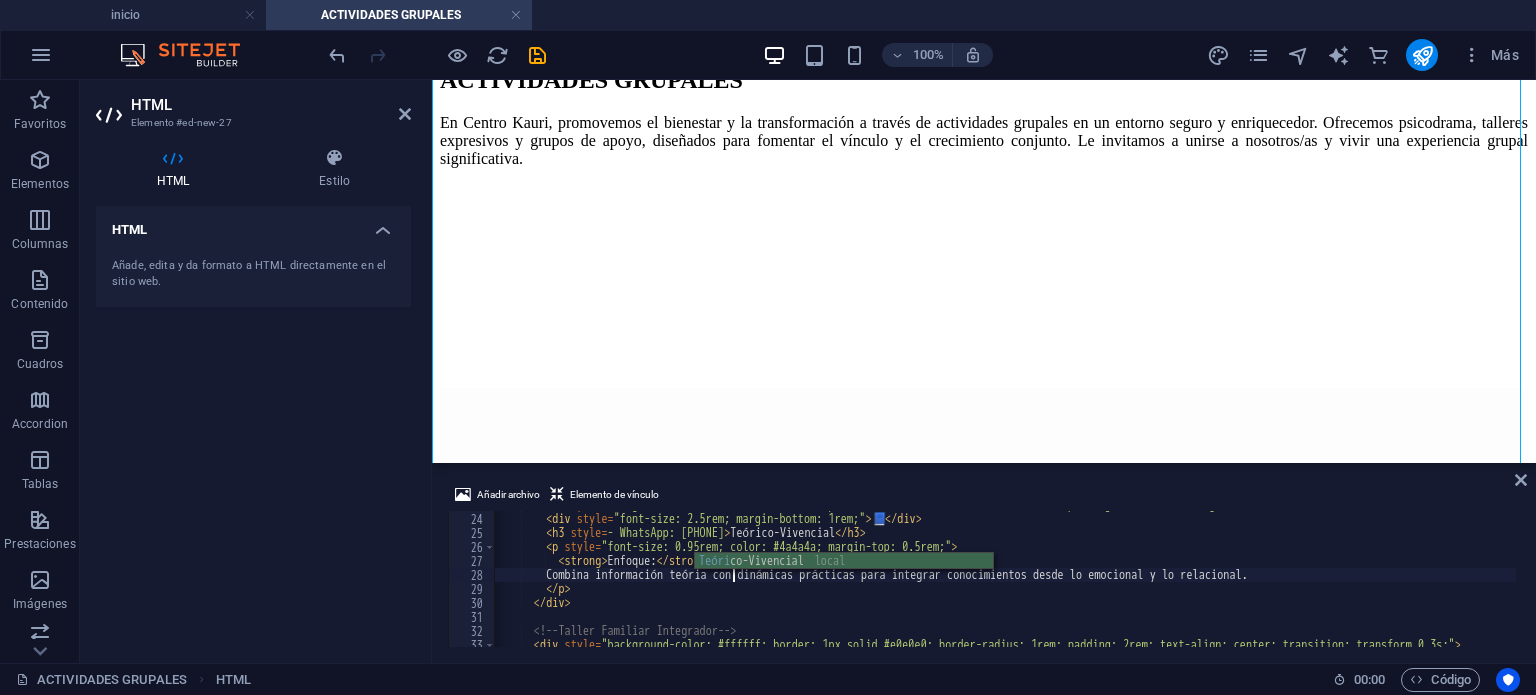 scroll, scrollTop: 0, scrollLeft: 20, axis: horizontal 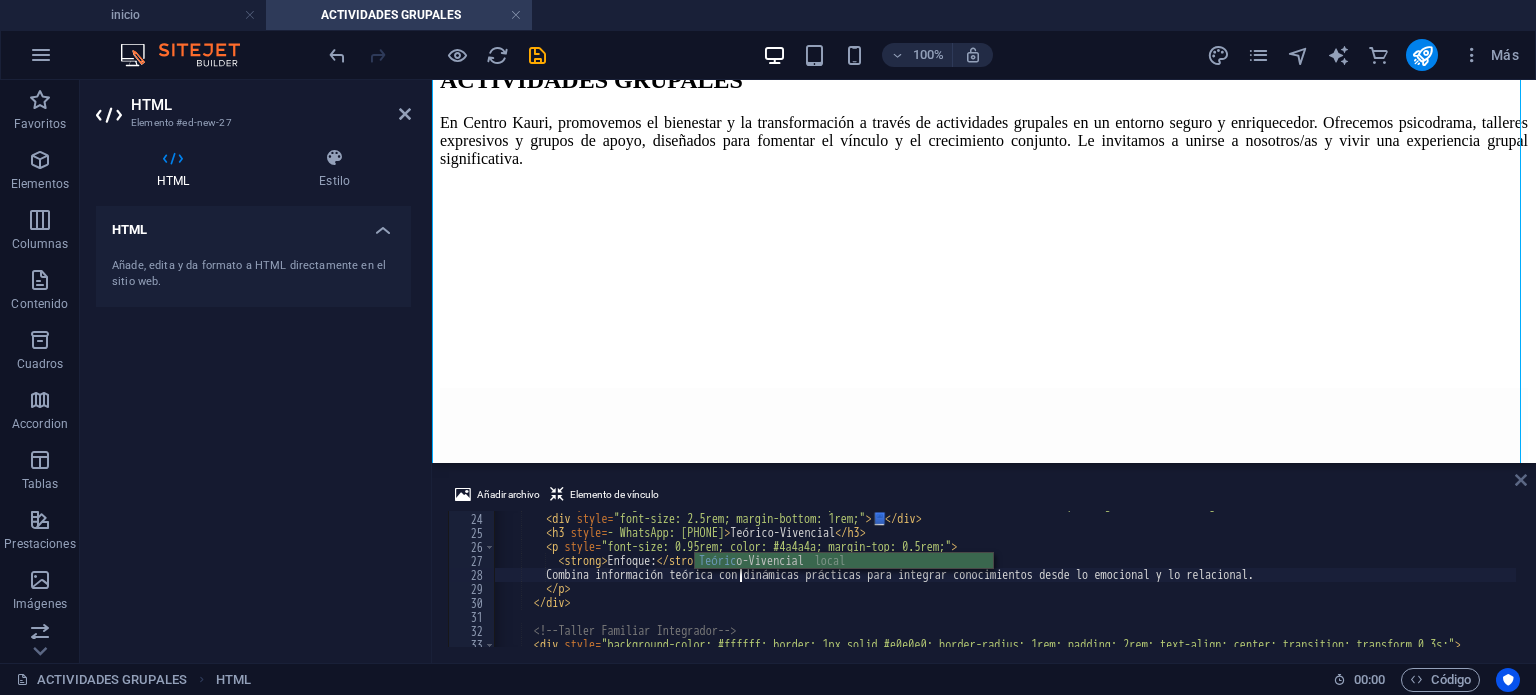 type on "Combina información teórica con dinámicas prácticas para integrar conocimientos desde lo emocional y lo relacional." 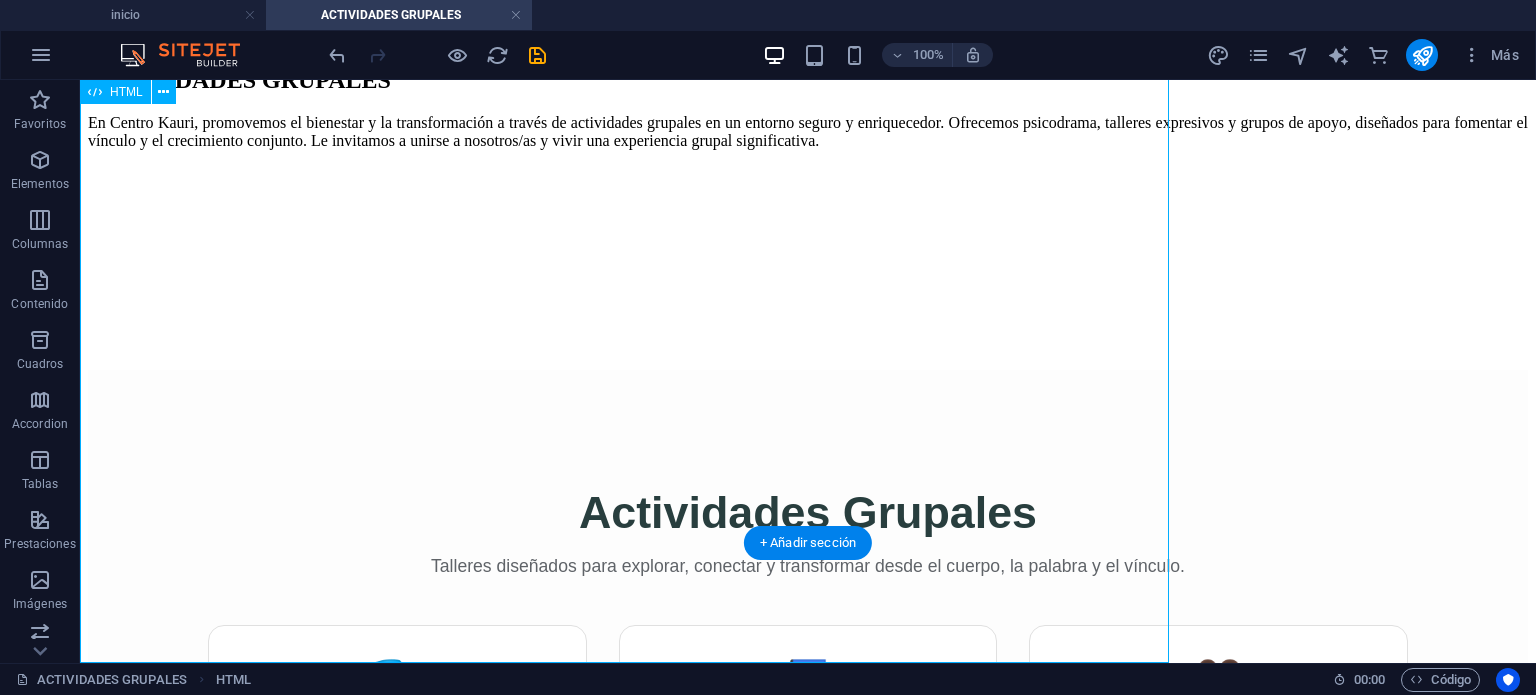 scroll, scrollTop: 844, scrollLeft: 0, axis: vertical 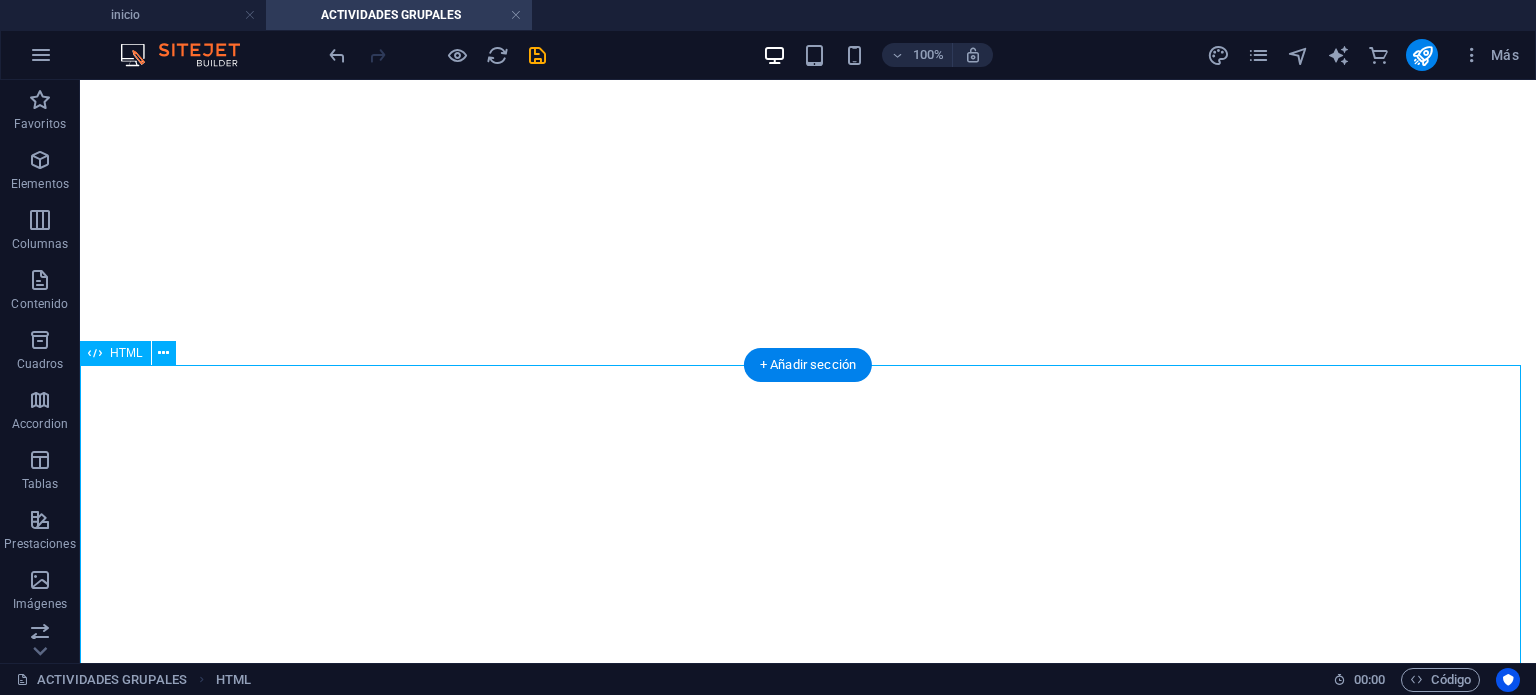 click on "Actividades Grupales
Talleres diseñados para explorar, conectar y transformar desde el cuerpo, la palabra y el vínculo.
🎭
Psicodrama / Sociodrama
Enfoque:  Cuerpo, escena y vínculo.
Espacio grupal vivencial para explorar emociones a través de la acción, los roles y la expresión simbólica.
📘
Teórico-Vivencial
Enfoque:  Reflexión y experiencia.
Combina información teórica con dinámicas prácticas para integrar conocimientos desde lo emocional y lo relacional.
👨‍👩‍👧‍👦
Familiar Integrador
Enfoque:  Vínculos y creatividad.
Un espacio para reconectar en familia a través de actividades lúdicas, expresivas y colaborativas." at bounding box center (808, 1279) 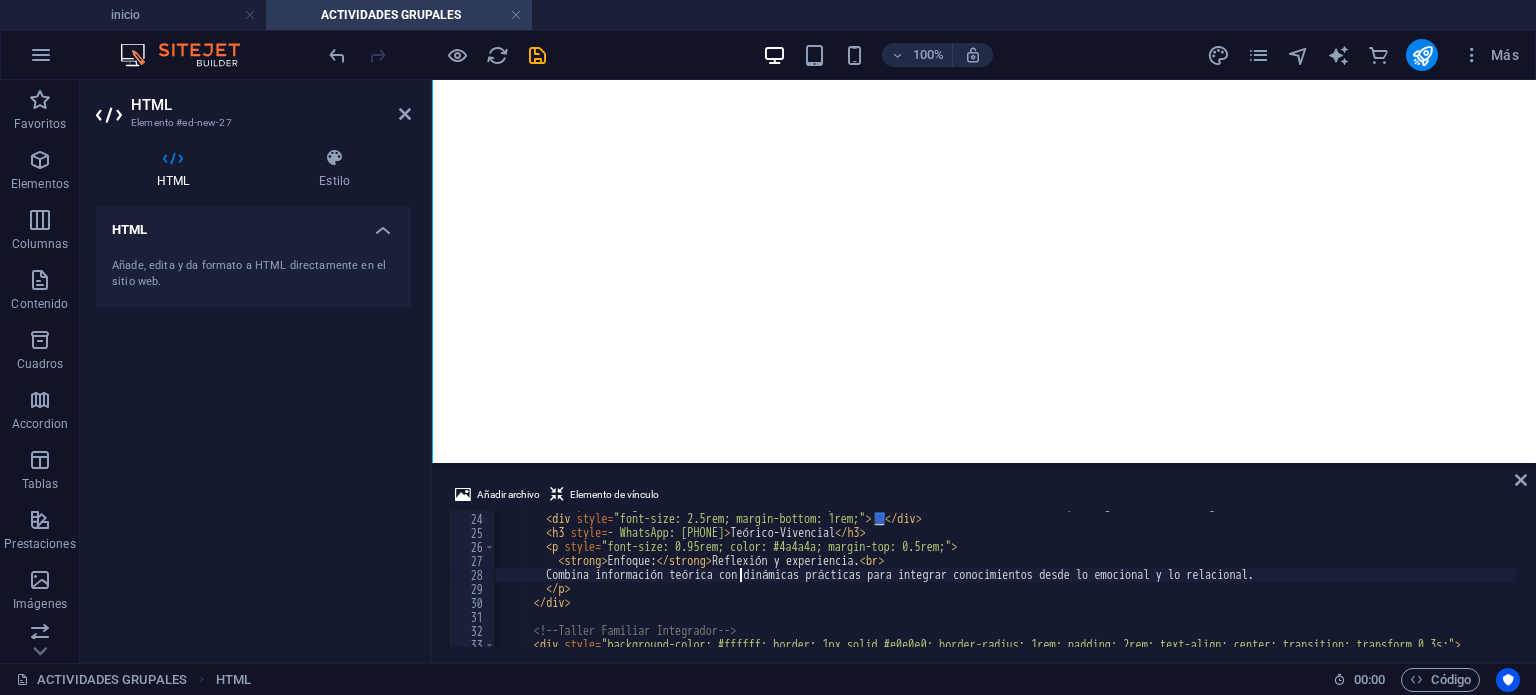scroll, scrollTop: 923, scrollLeft: 0, axis: vertical 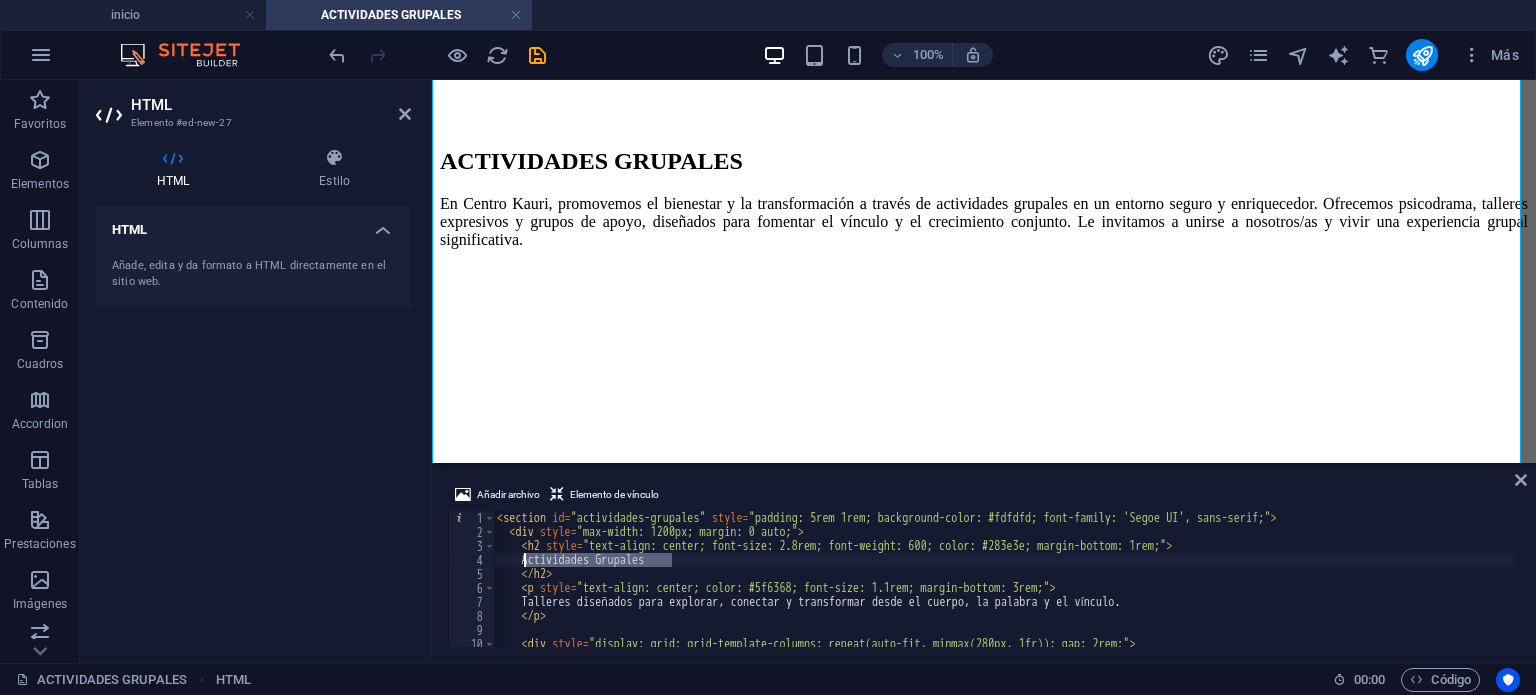 drag, startPoint x: 680, startPoint y: 556, endPoint x: 522, endPoint y: 561, distance: 158.0791 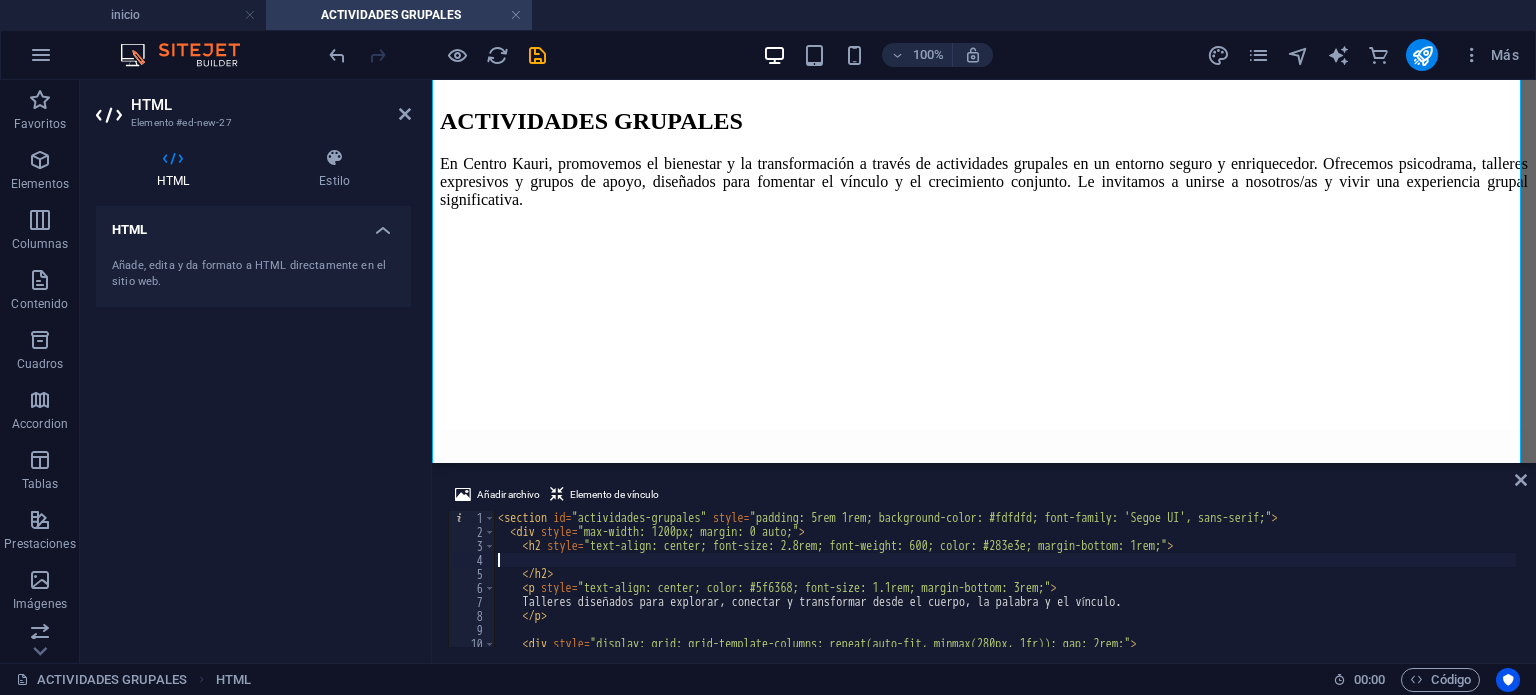 type on "<h2 style="text-align: center; font-size: 2.8rem; font-weight: 600; color: #283e3e; margin-bottom: 1rem;">" 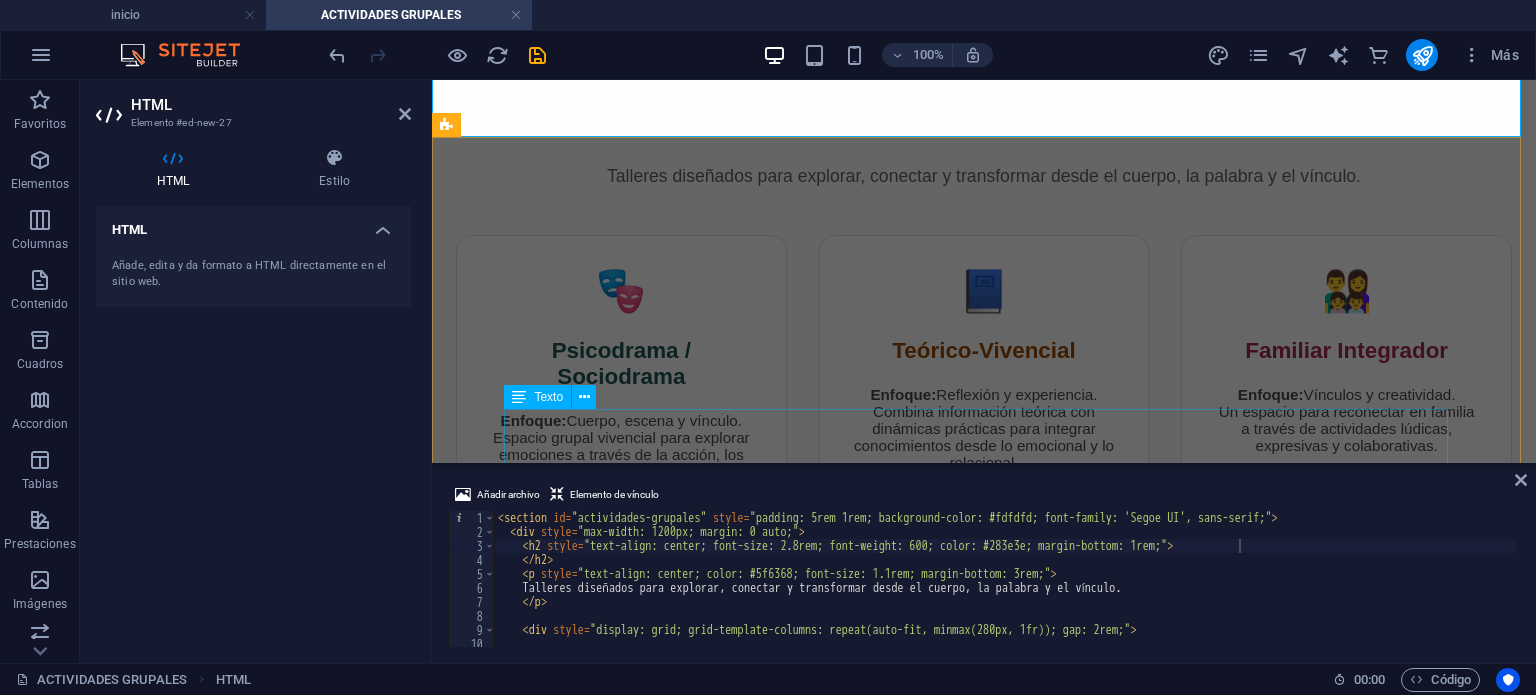 scroll, scrollTop: 1289, scrollLeft: 0, axis: vertical 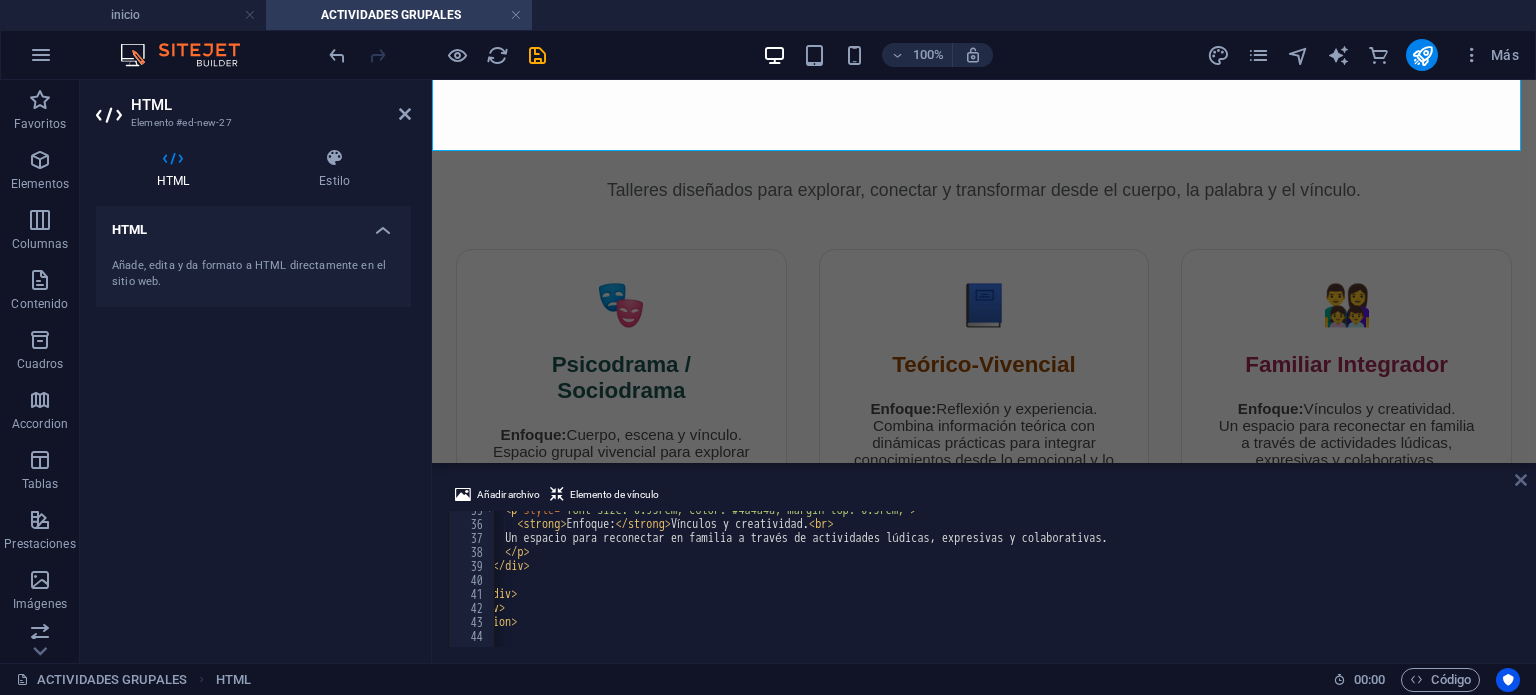 click at bounding box center (1521, 480) 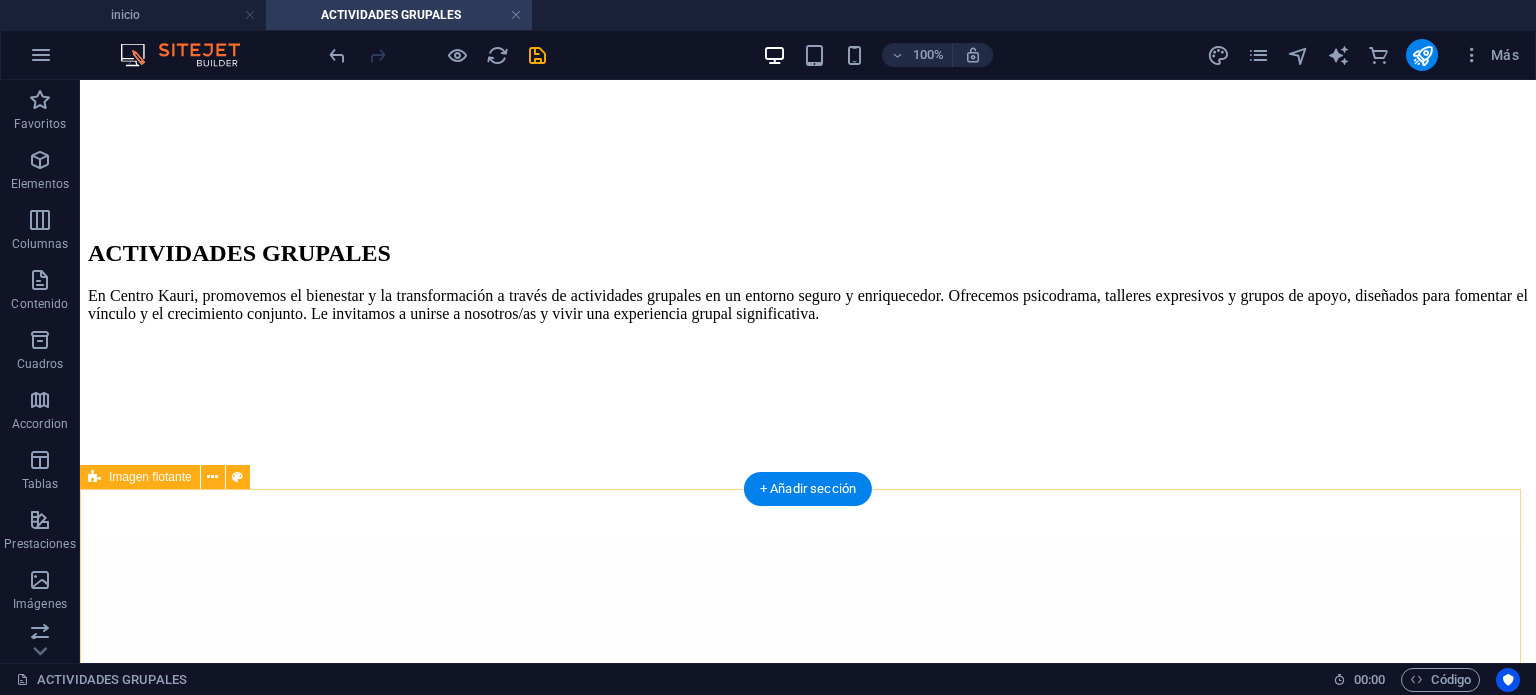 scroll, scrollTop: 964, scrollLeft: 0, axis: vertical 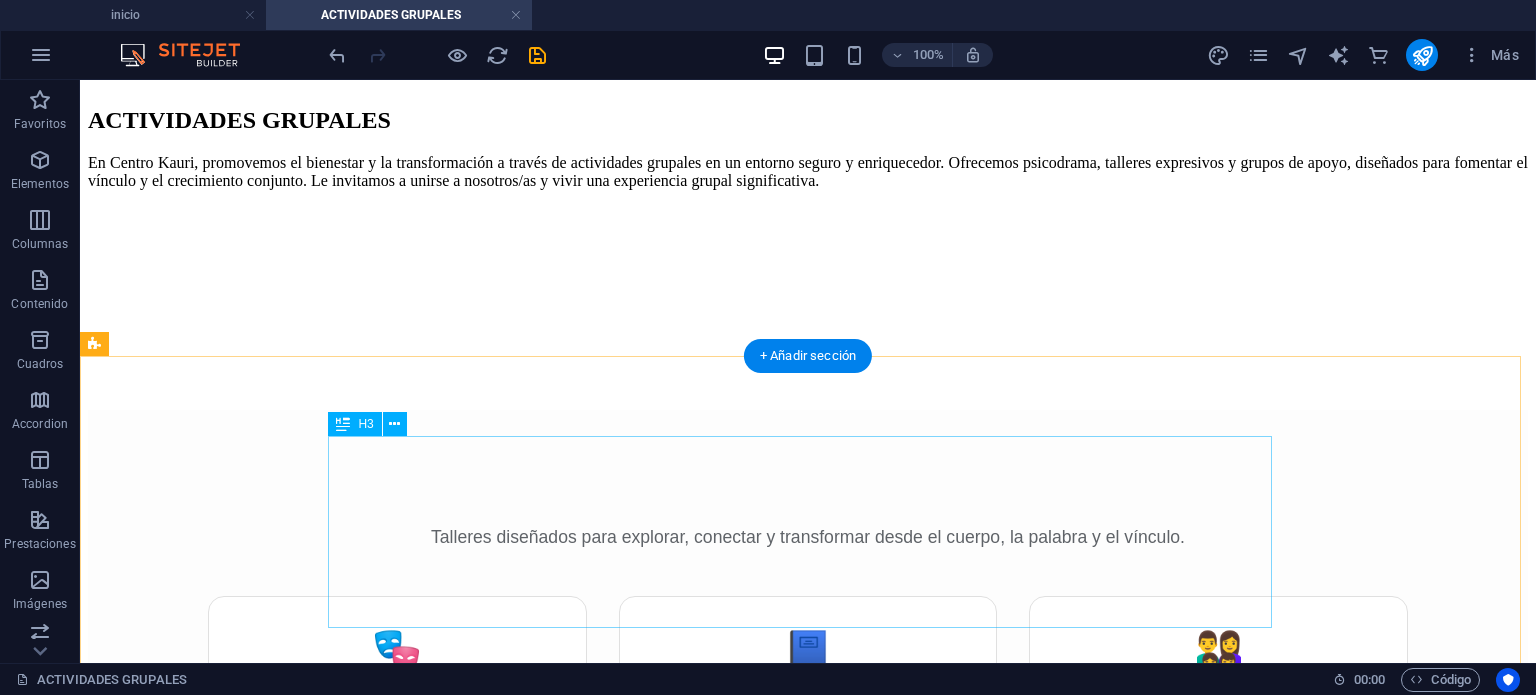 click on "Acitividad grupal  ECLIPSE: la búsqueda de recursos en momentos de oscuridad" at bounding box center [808, 2428] 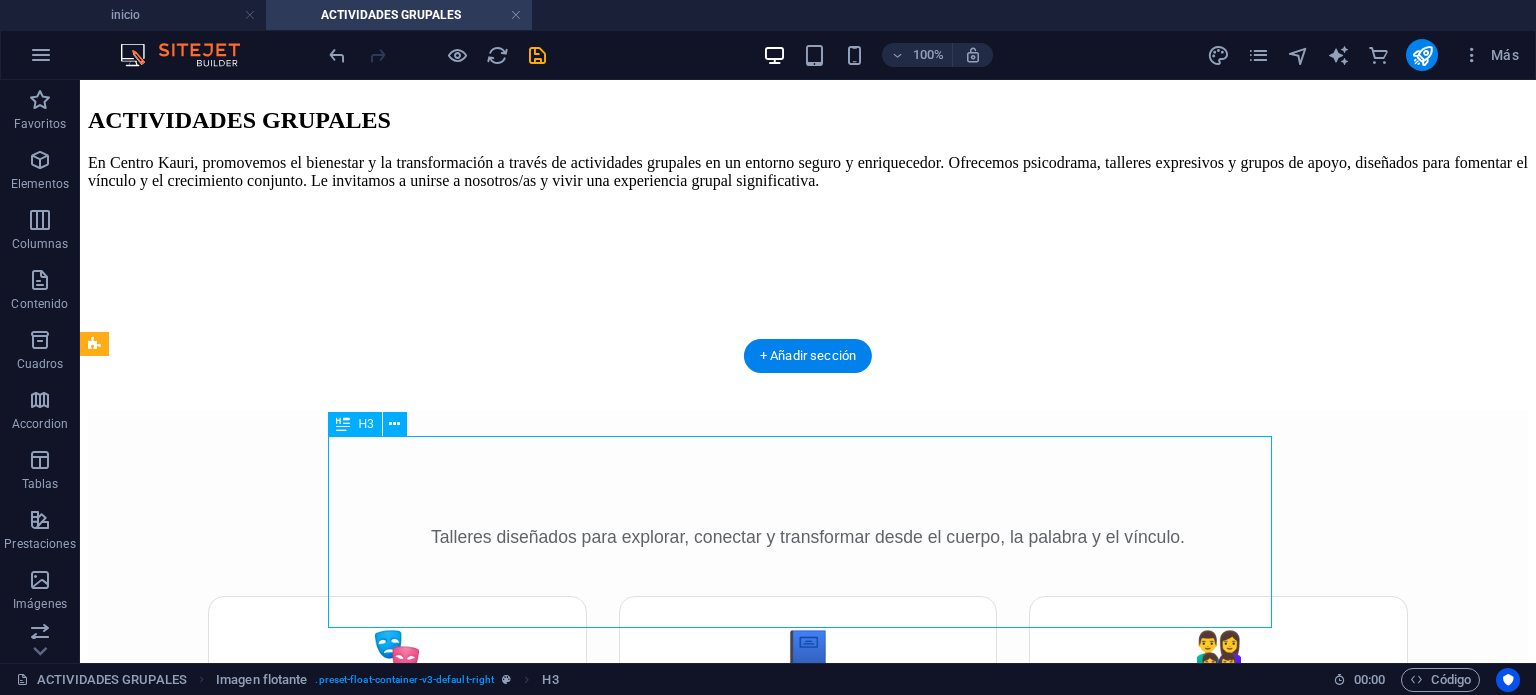 click on "Acitividad grupal  ECLIPSE: la búsqueda de recursos en momentos de oscuridad" at bounding box center (808, 2428) 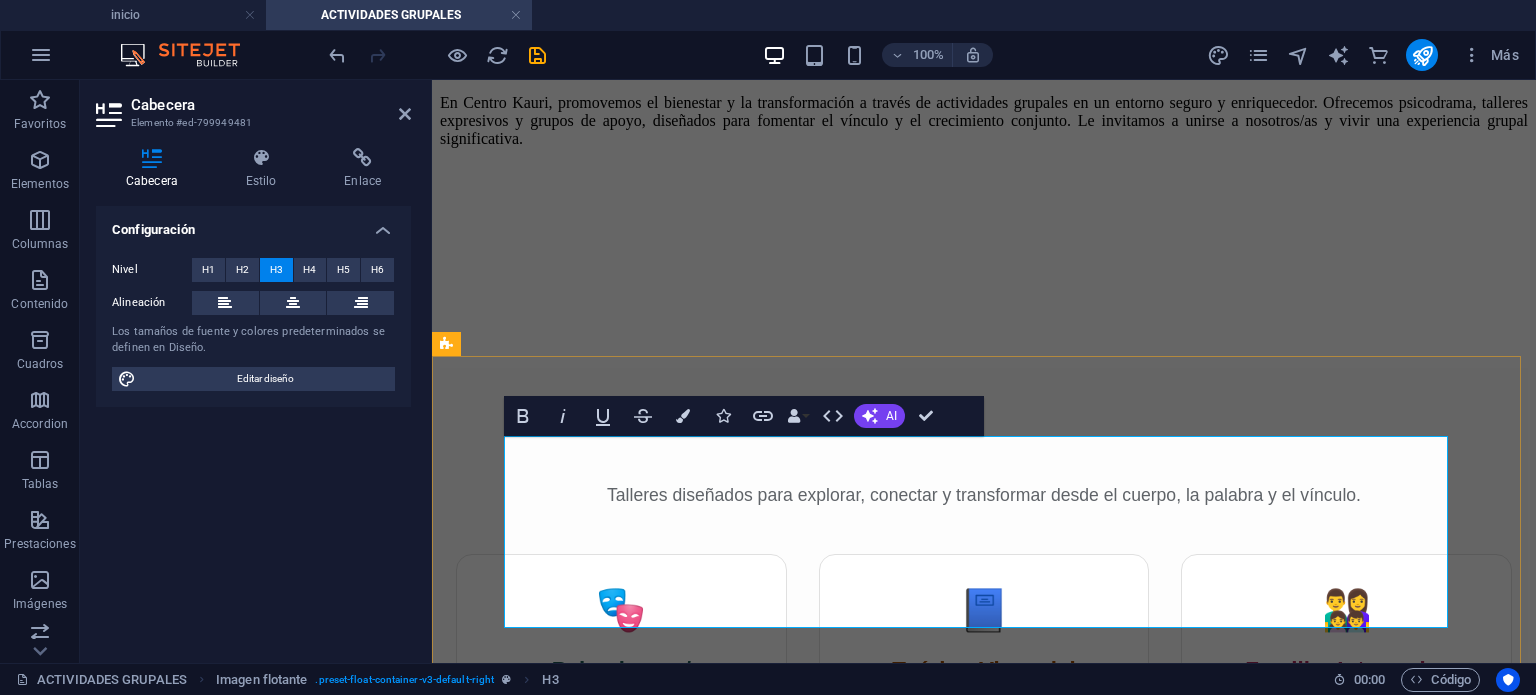 click on "Acitividad grupal  ECLIPSE: la búsqueda de recursos en momentos de oscuridad" at bounding box center (984, 2060) 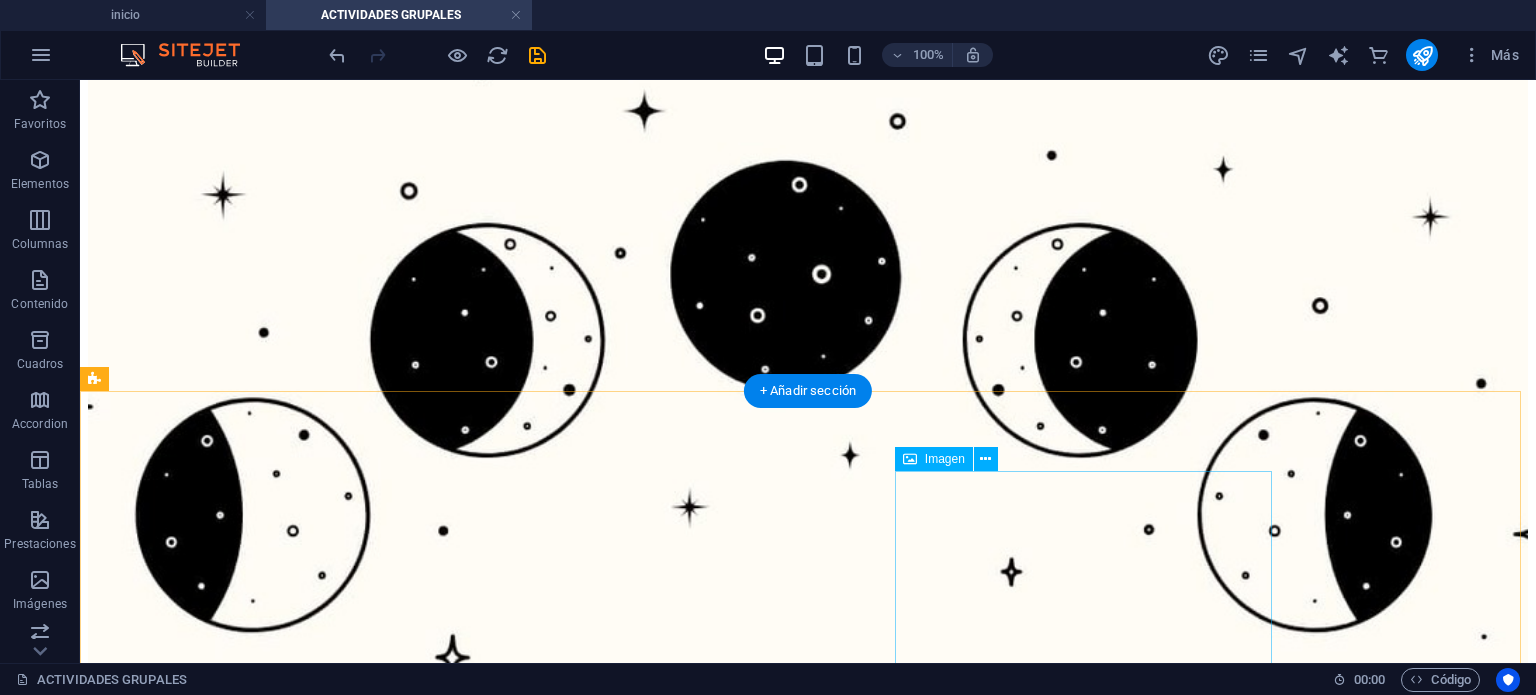 scroll, scrollTop: 1920, scrollLeft: 0, axis: vertical 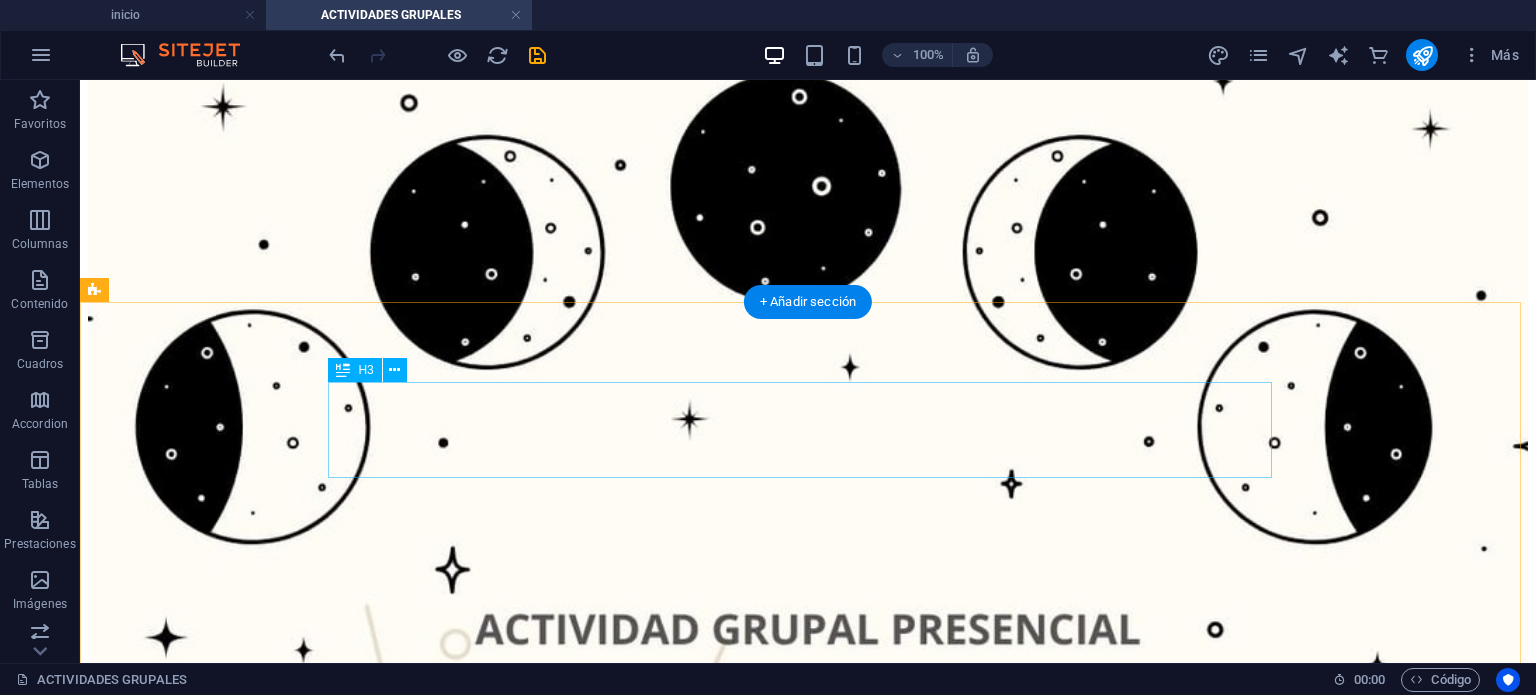 click on "Acitividad grupal  Re-MIRANDO MI BIENESTAR" at bounding box center (808, 3739) 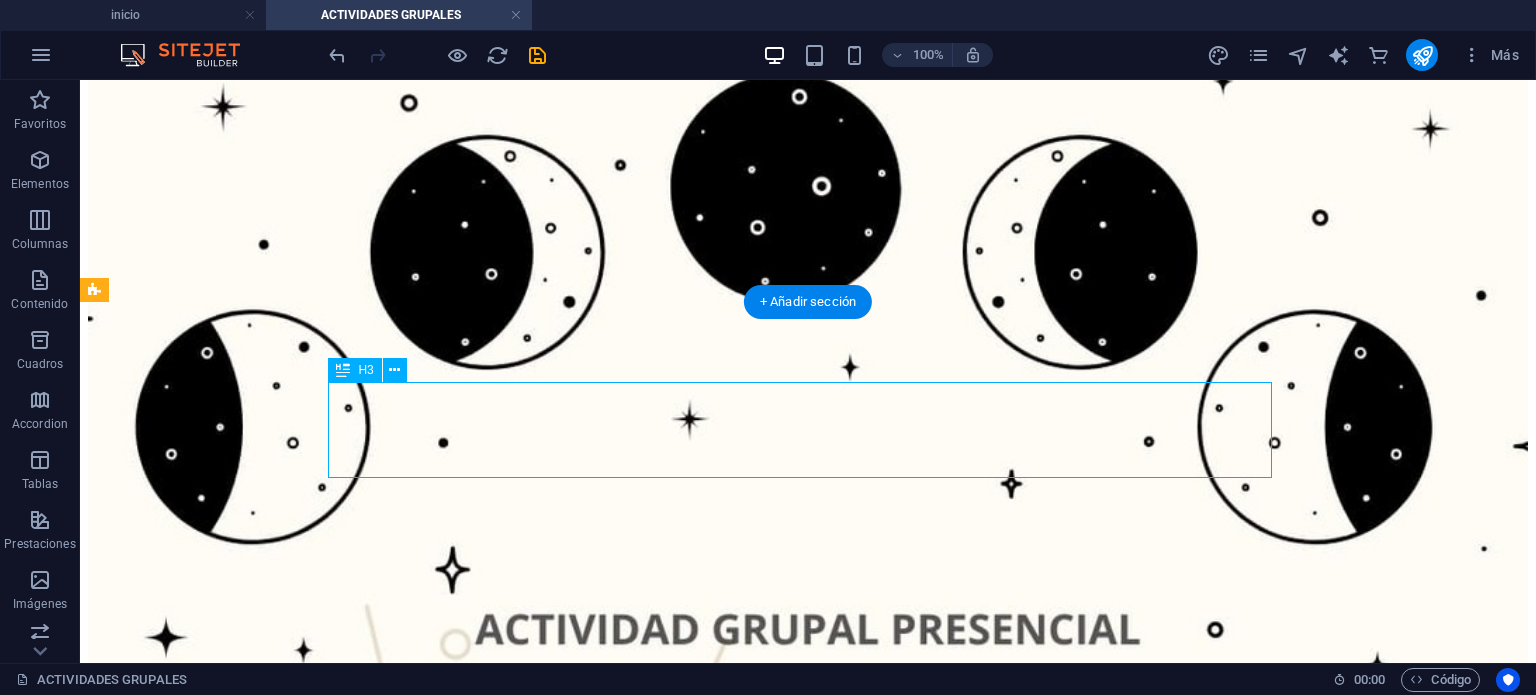 click on "Acitividad grupal  Re-MIRANDO MI BIENESTAR" at bounding box center (808, 3739) 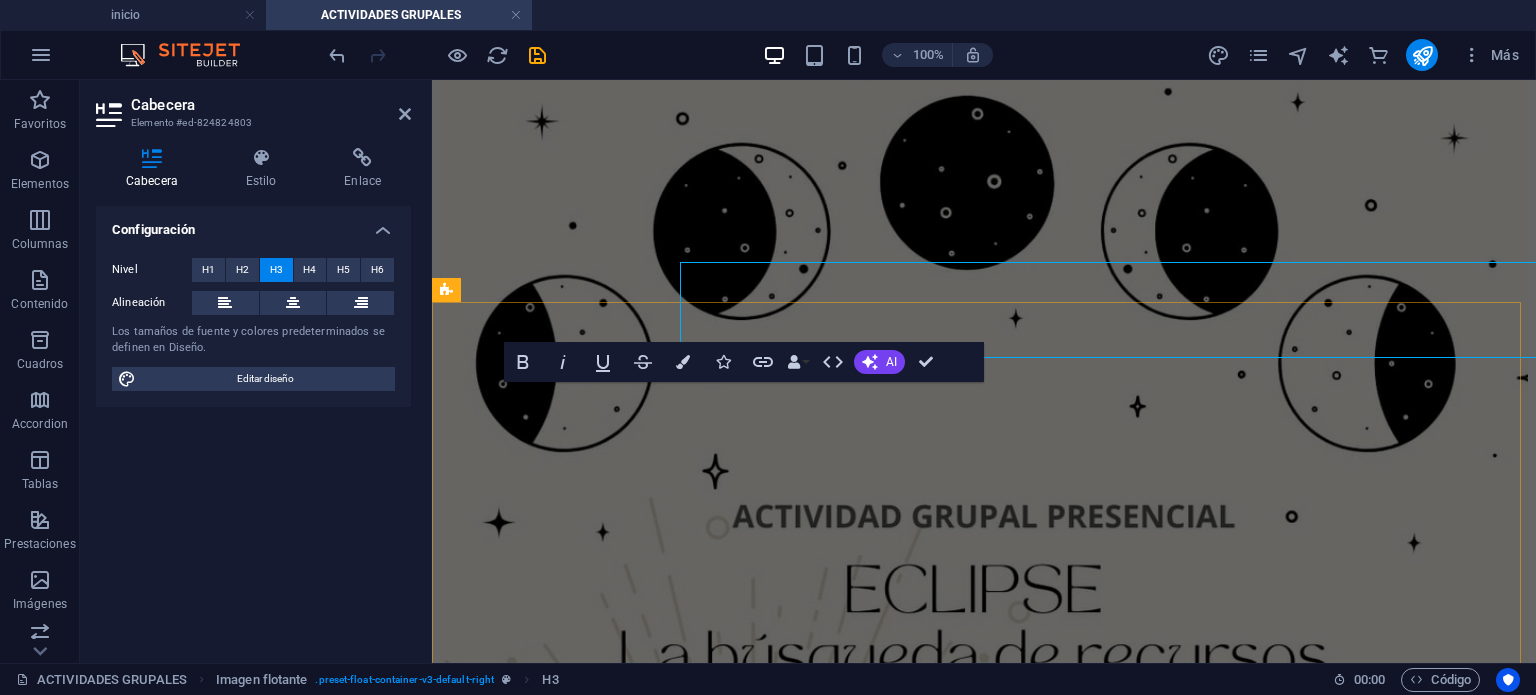 scroll, scrollTop: 2040, scrollLeft: 0, axis: vertical 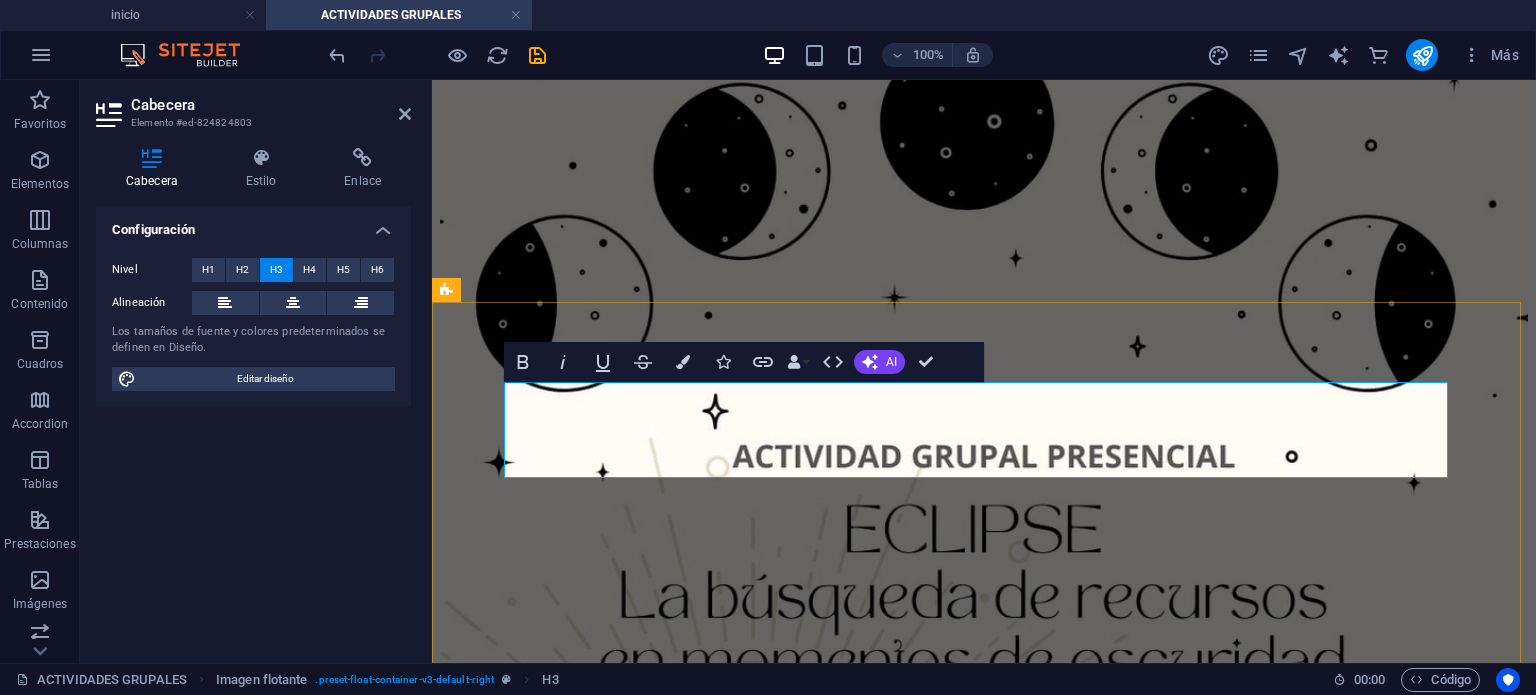 click on "Acitividad grupal  Re-MIRANDO MI BIENESTAR" at bounding box center [984, 2946] 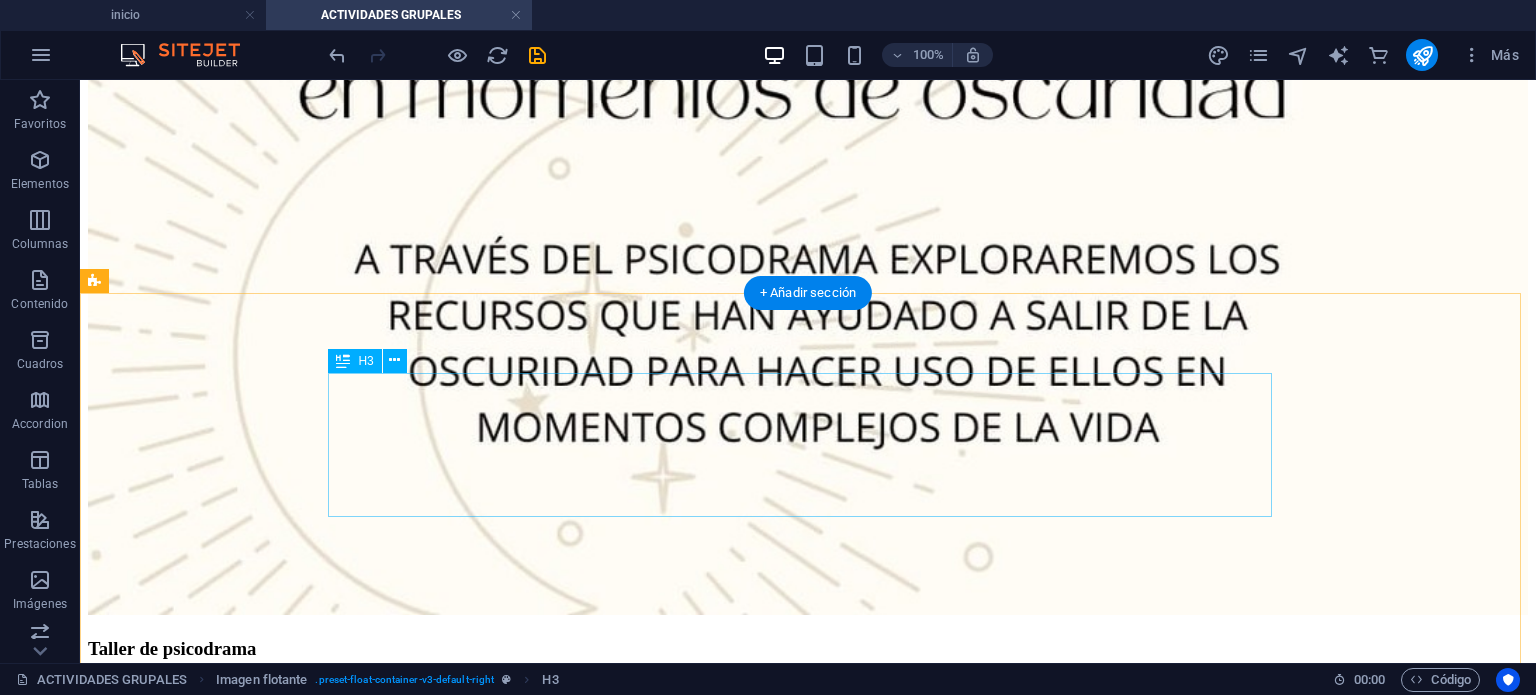 scroll, scrollTop: 2735, scrollLeft: 0, axis: vertical 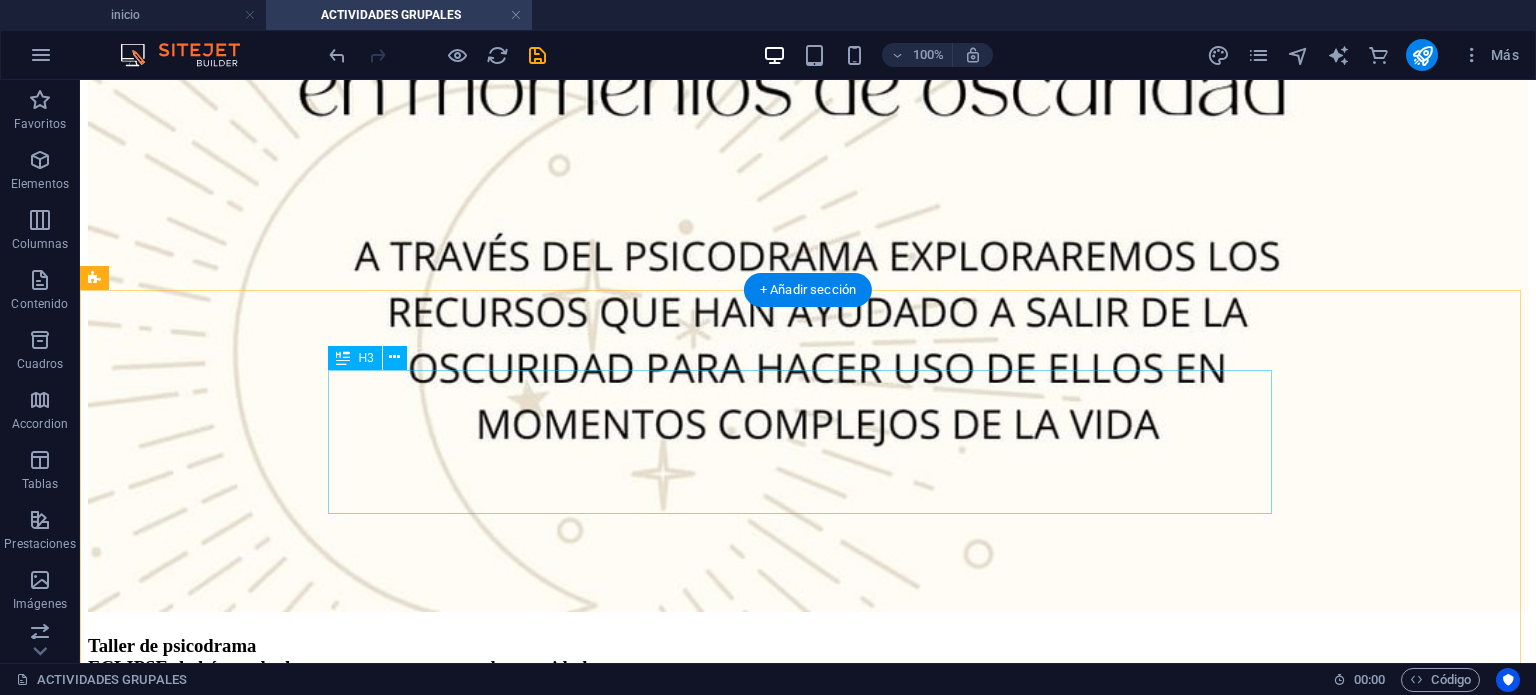 click on "Acitividad grupal OASIS: La búsqueda del espacio de cuidado de quienes cuidan" at bounding box center [808, 4893] 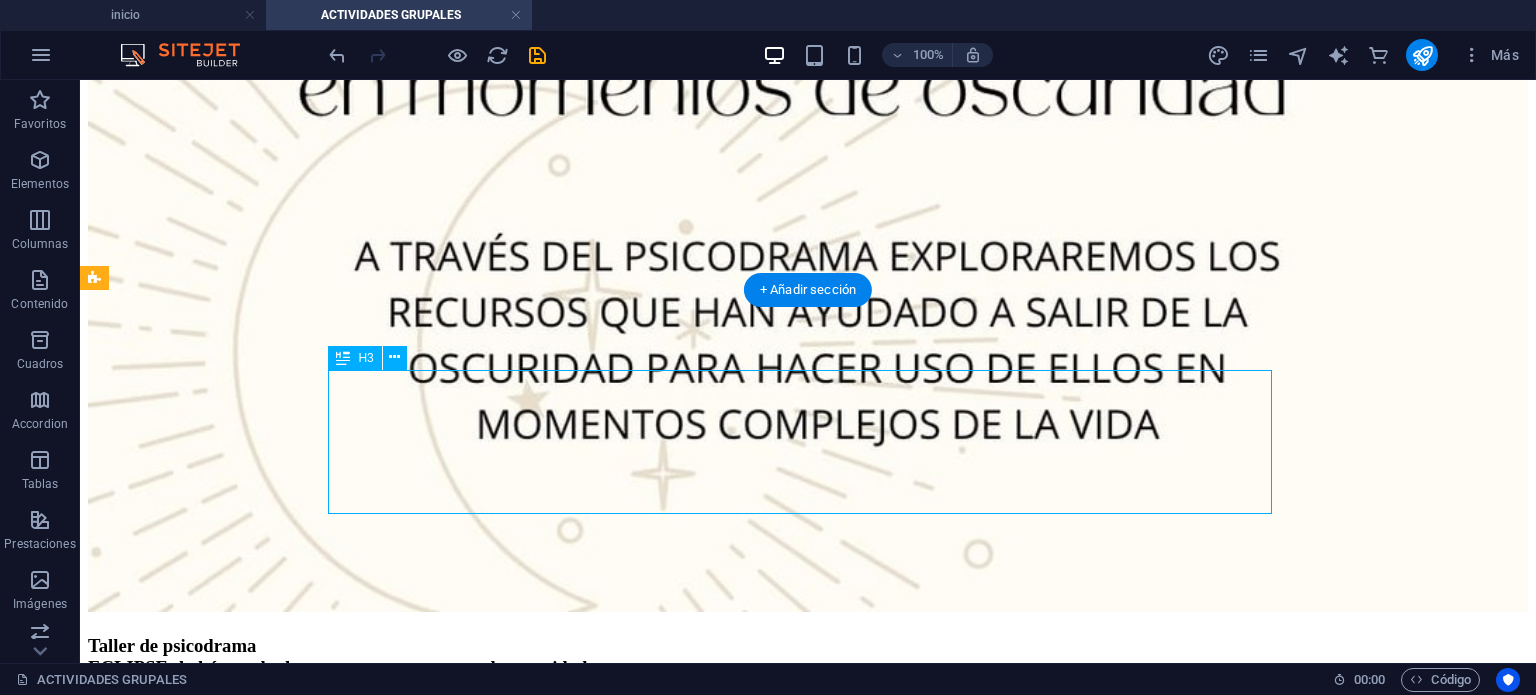 click on "Acitividad grupal OASIS: La búsqueda del espacio de cuidado de quienes cuidan" at bounding box center (808, 4893) 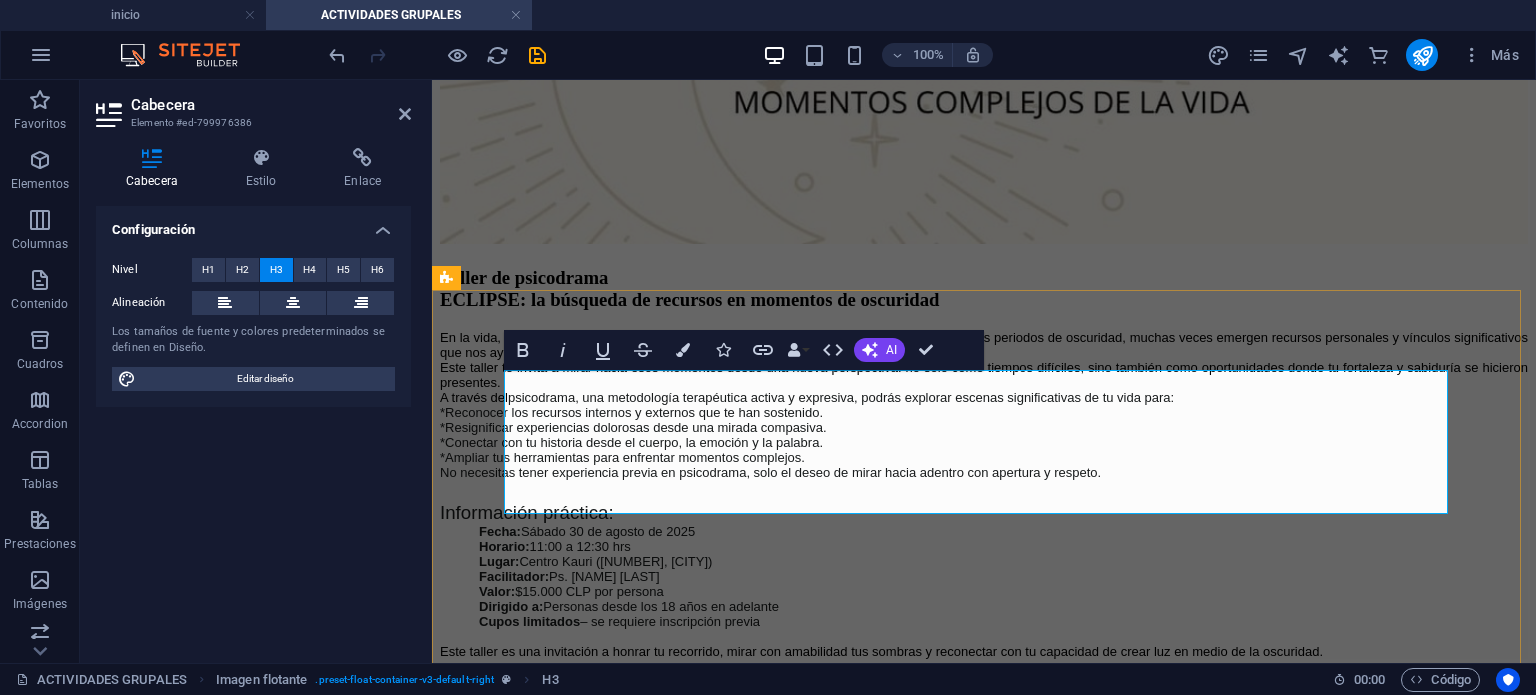 click on "Acitividad grupal OASIS: La búsqueda del espacio de cuidado de quienes cuidan" at bounding box center [984, 3784] 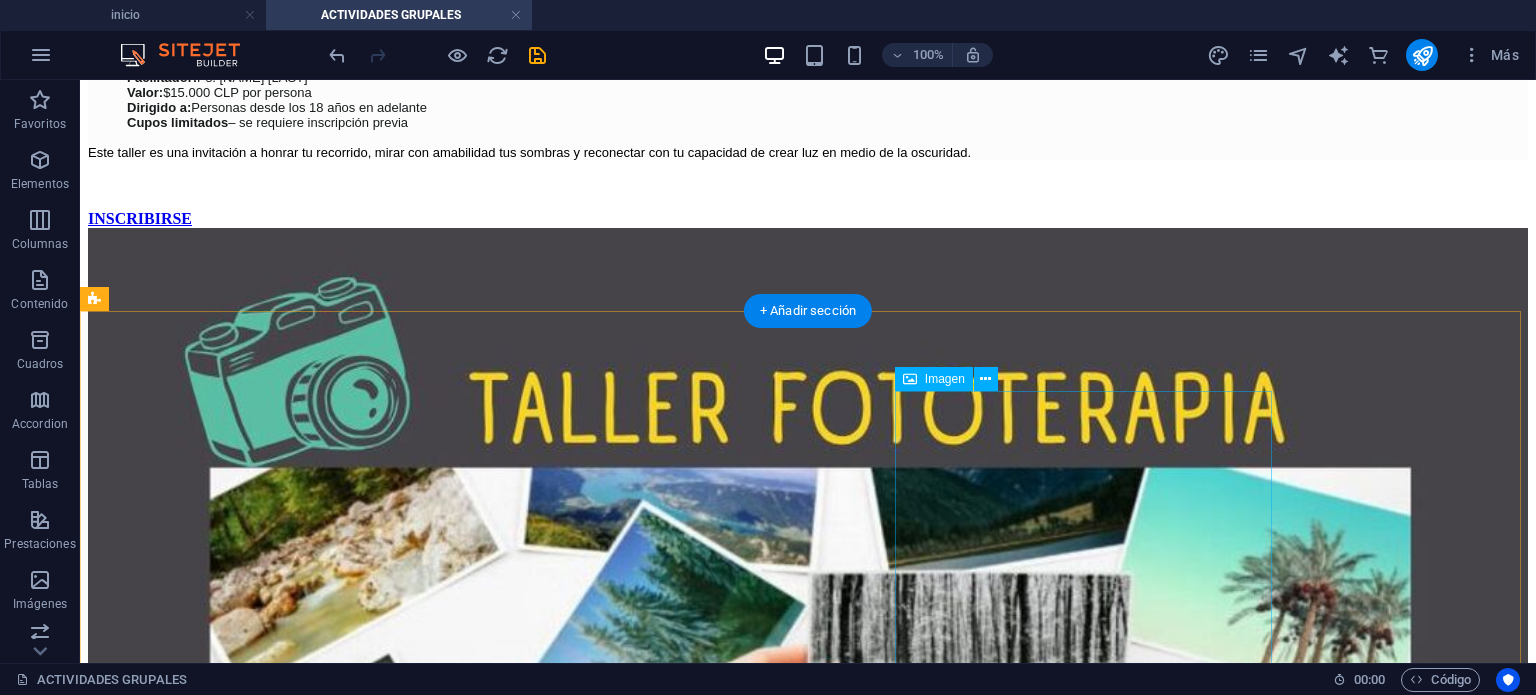 scroll, scrollTop: 3588, scrollLeft: 0, axis: vertical 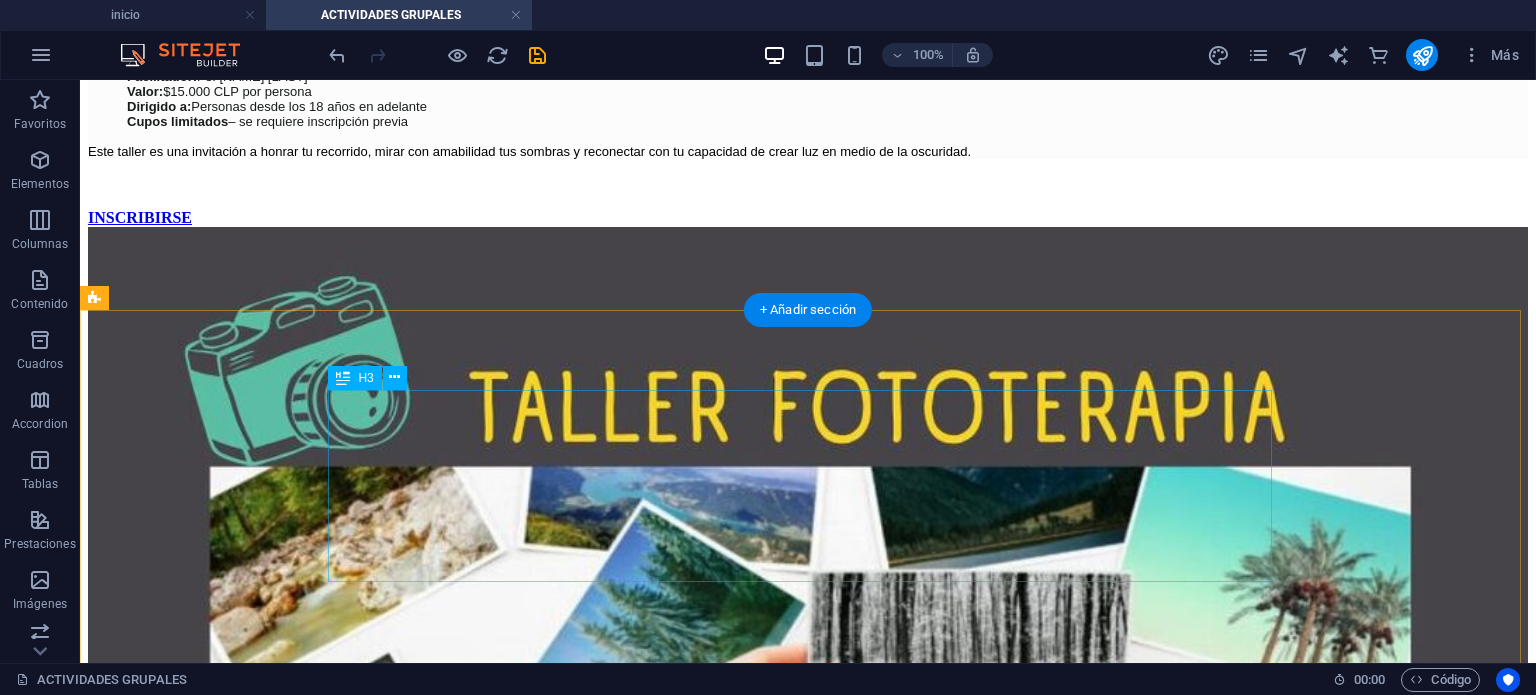 click on "actividad gruapal: MIS JUEGOS DE INFANCIA: Utilizando los recursos lúdicos en la adultez" at bounding box center (808, 5865) 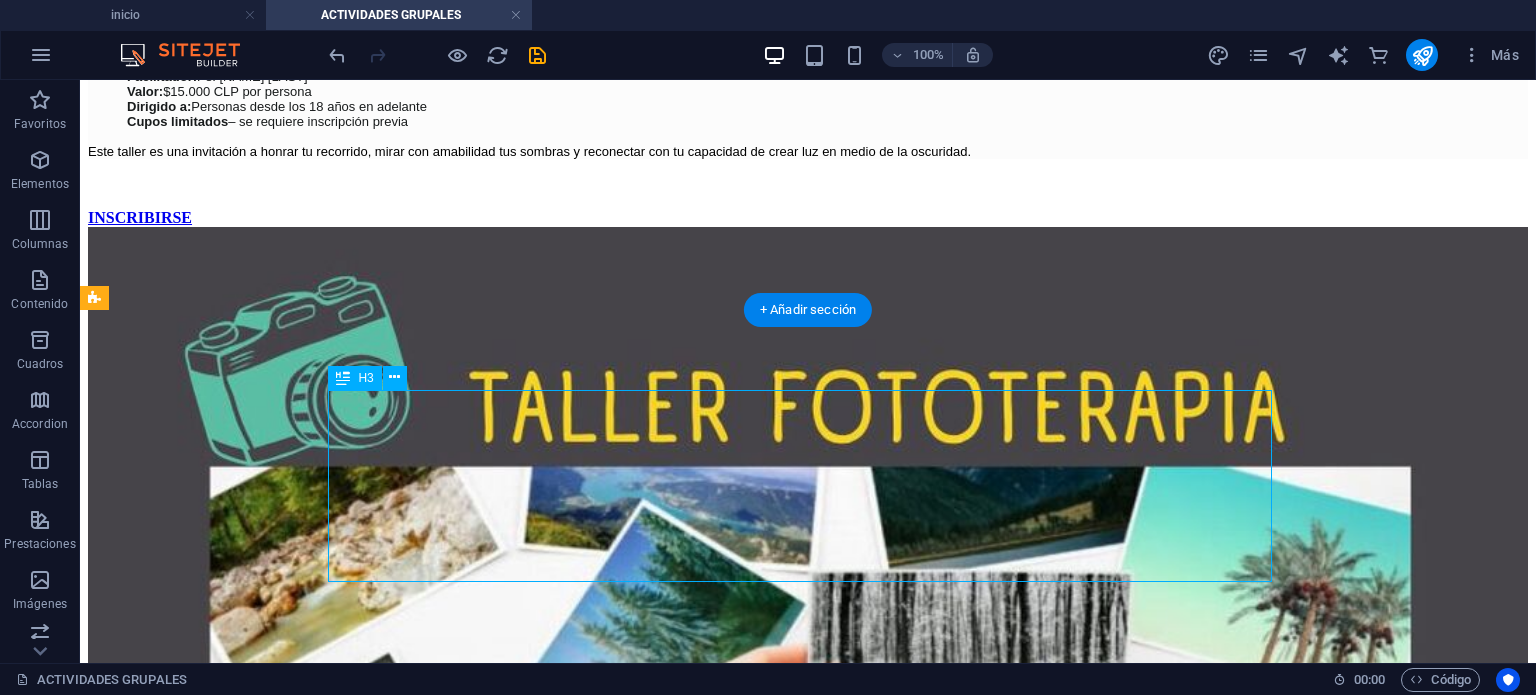 click on "actividad gruapal: MIS JUEGOS DE INFANCIA: Utilizando los recursos lúdicos en la adultez" at bounding box center (808, 5865) 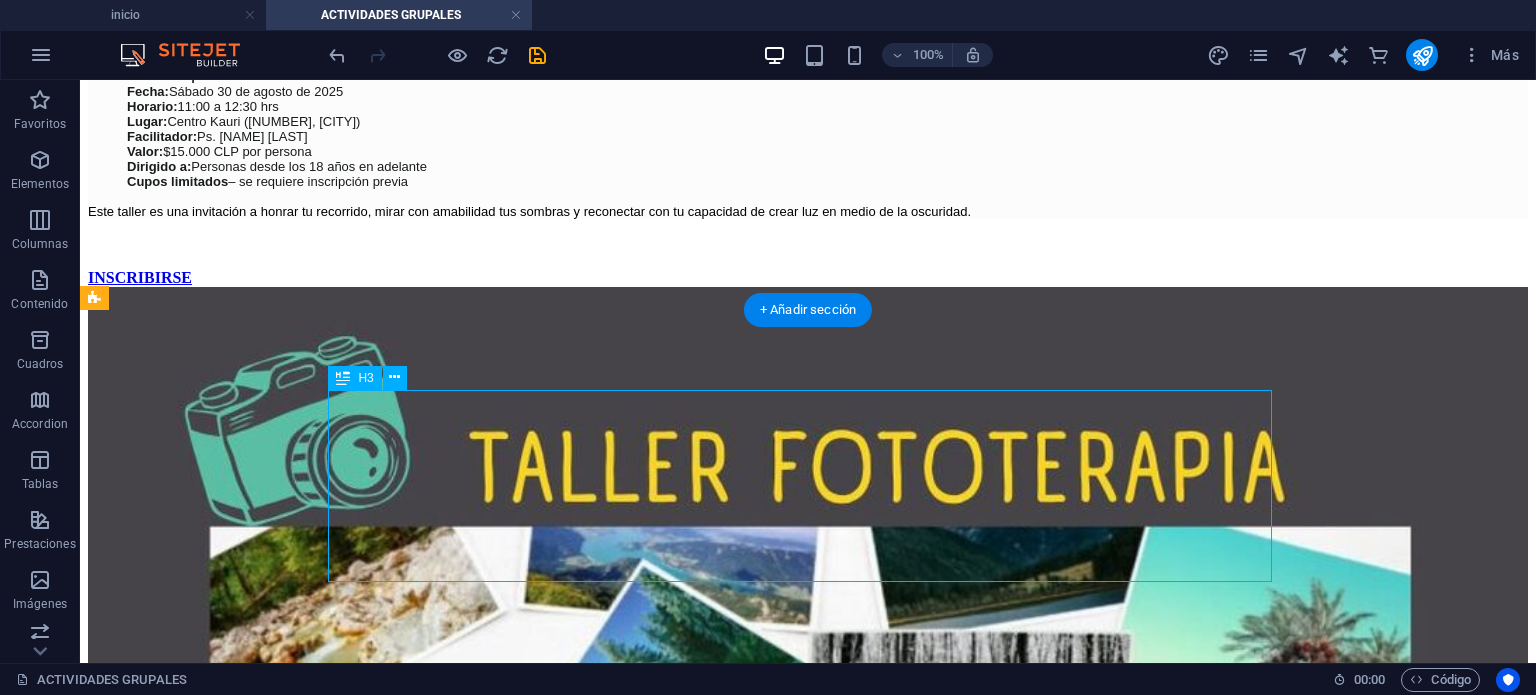 scroll, scrollTop: 3708, scrollLeft: 0, axis: vertical 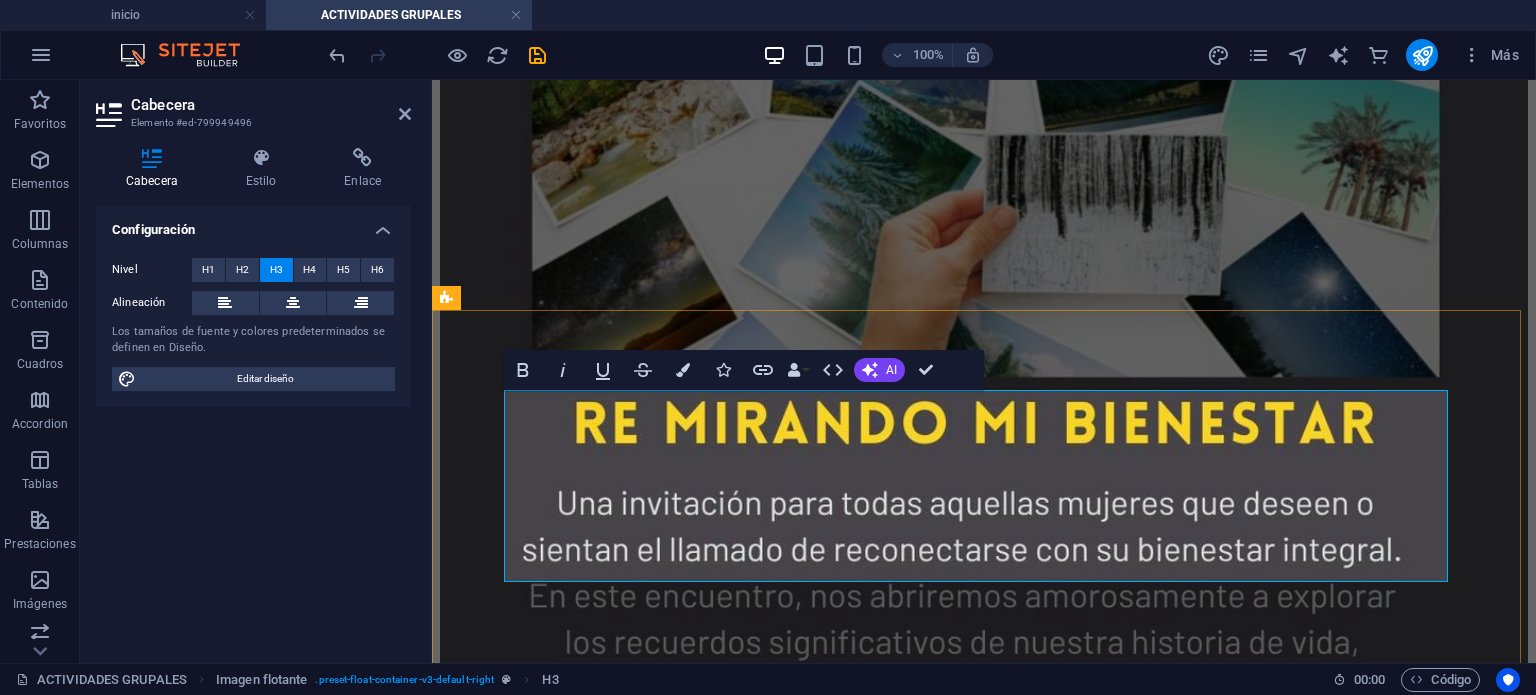 click on "actividad gruapal: MIS JUEGOS DE INFANCIA: Utilizando los recursos lúdicos en la adultez" at bounding box center (984, 4440) 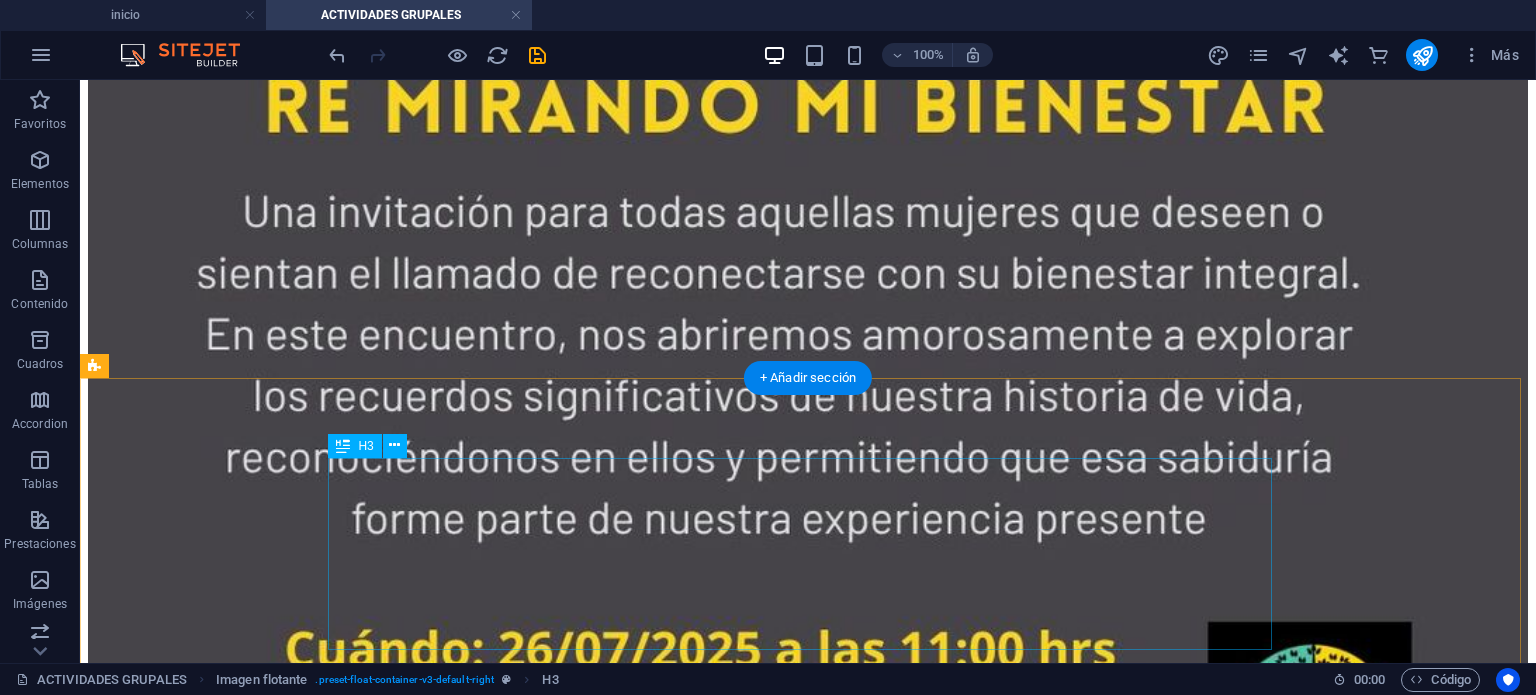 scroll, scrollTop: 4436, scrollLeft: 0, axis: vertical 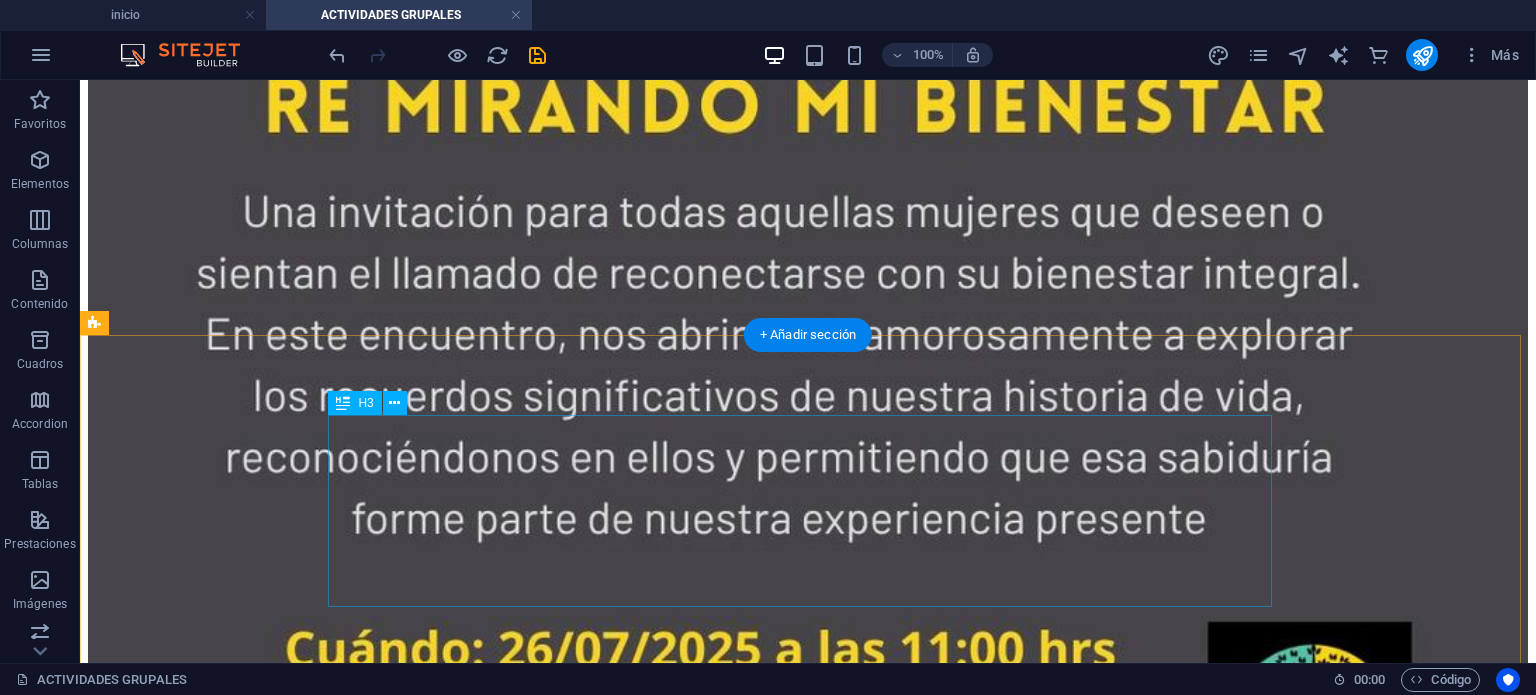 click on "Acitividad grupal: EL JUICIO CONTRA LA CULPA; Trabajando la relación con la culpa." at bounding box center (808, 7008) 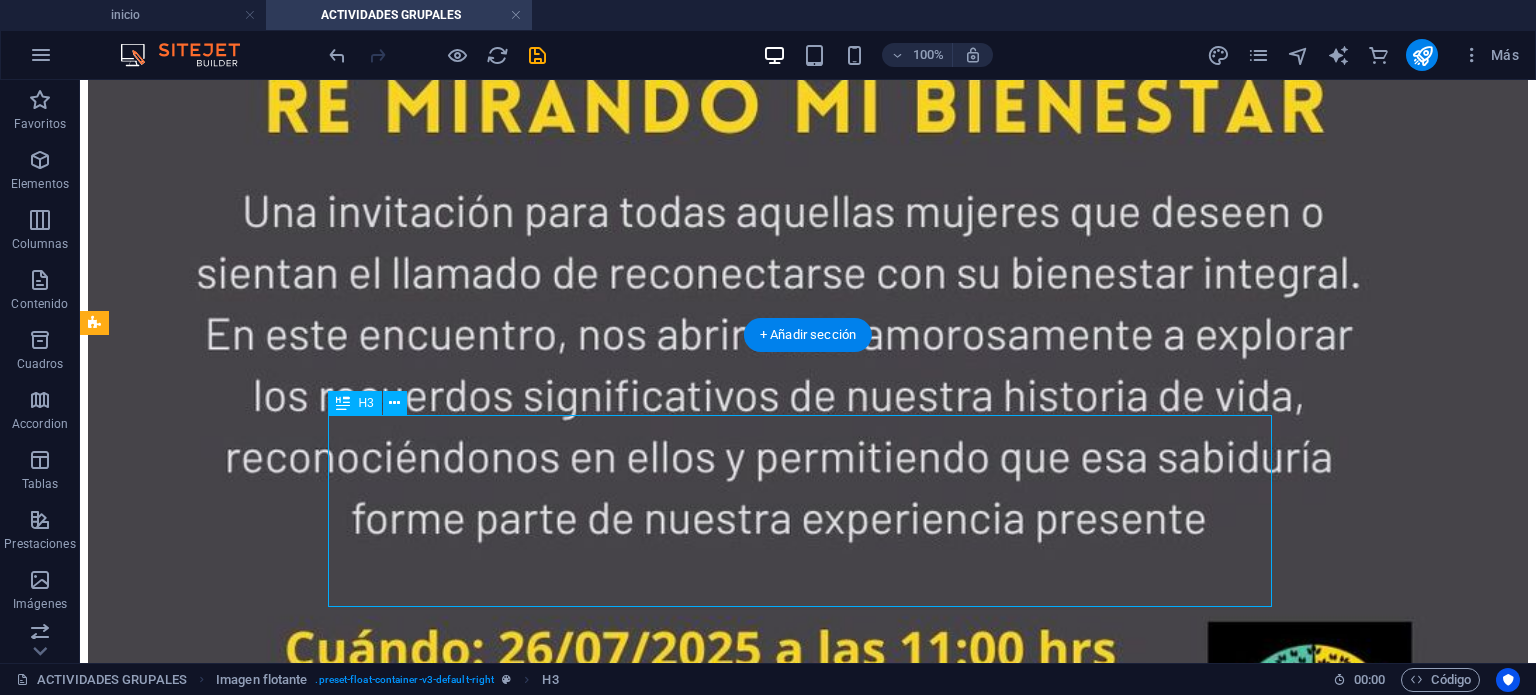 click on "Acitividad grupal: EL JUICIO CONTRA LA CULPA; Trabajando la relación con la culpa." at bounding box center (808, 7008) 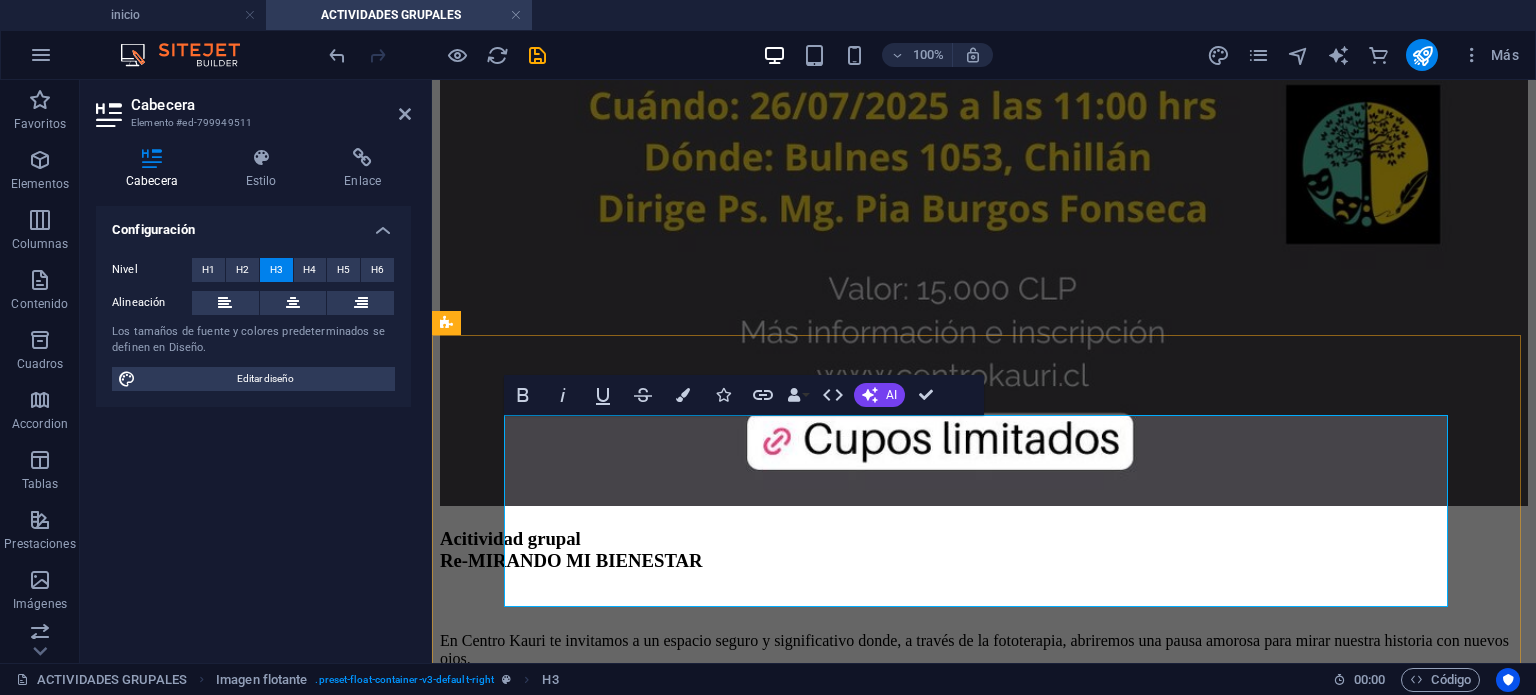 scroll, scrollTop: 4556, scrollLeft: 0, axis: vertical 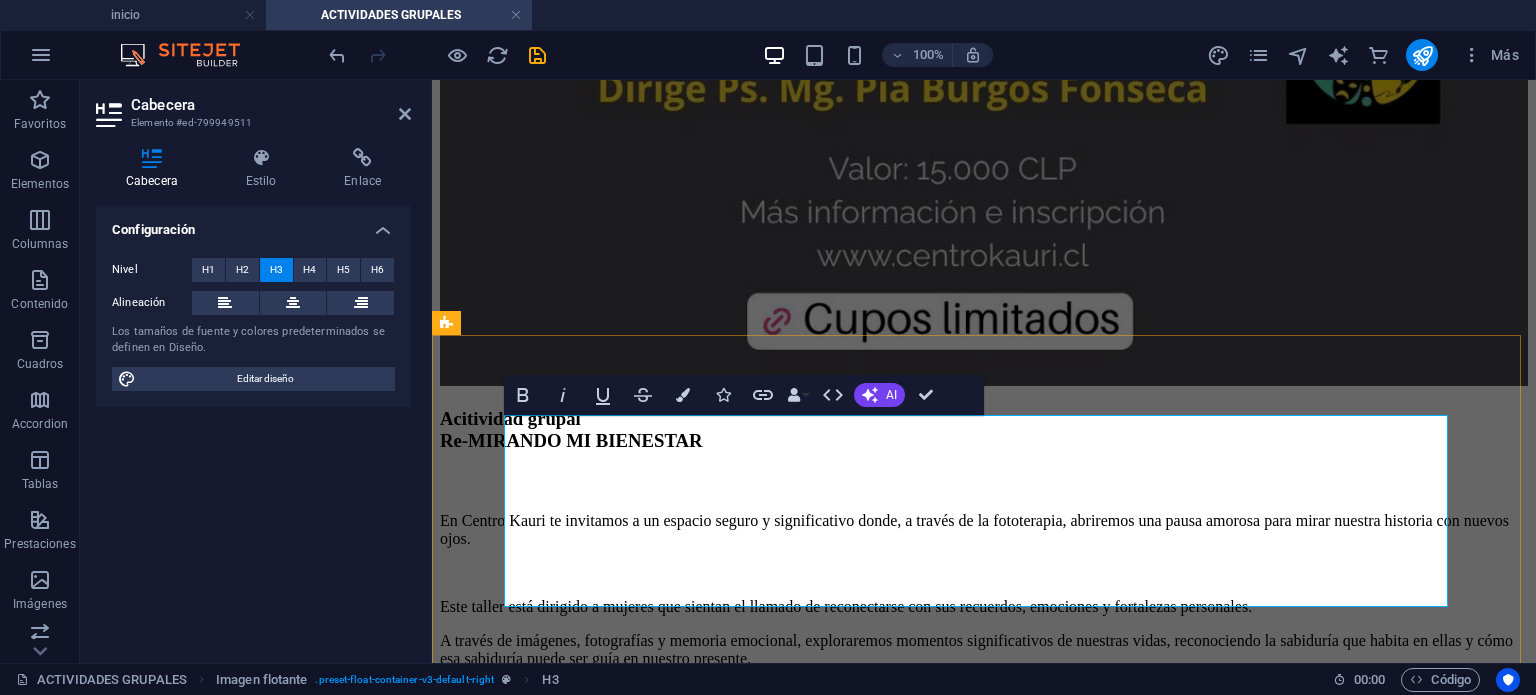 click on "Acitividad grupal: EL JUICIO CONTRA LA CULPA; Trabajando la relación con la culpa." at bounding box center [984, 5231] 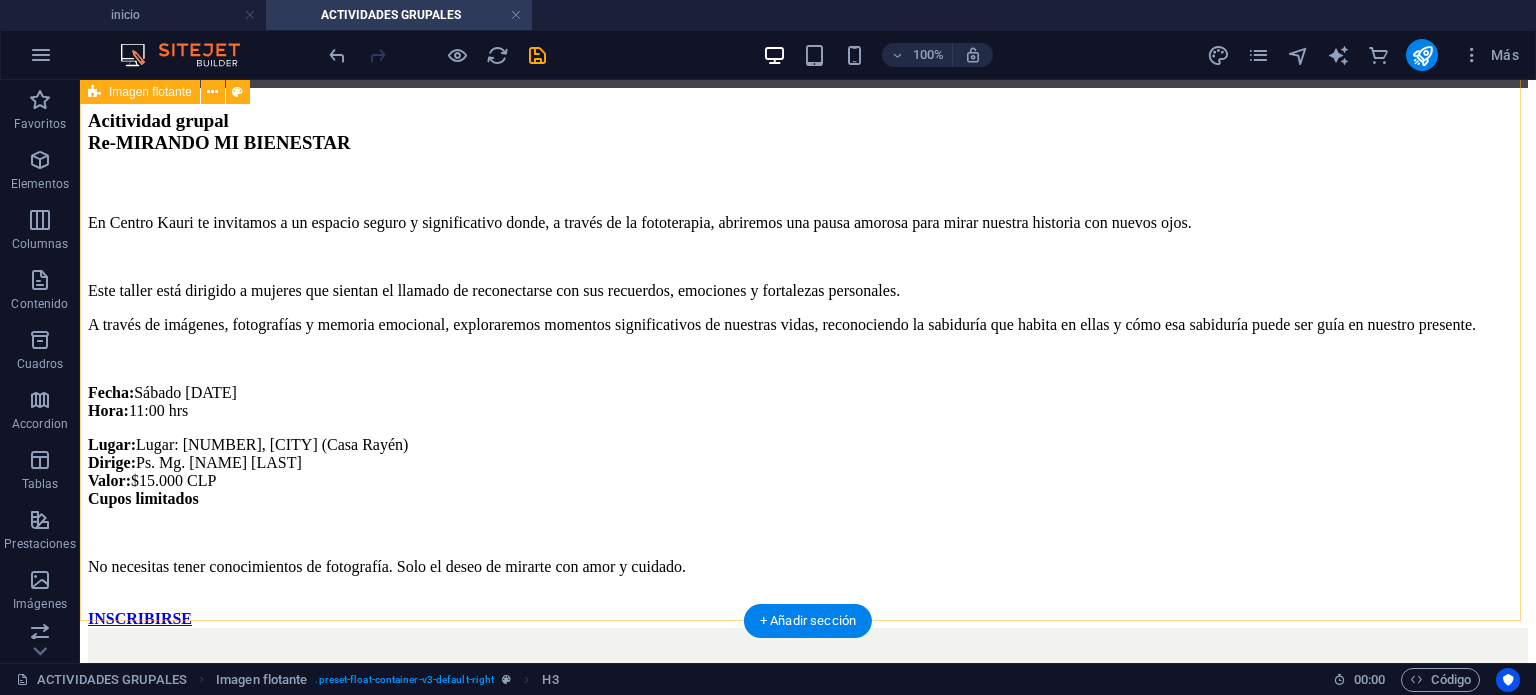 scroll, scrollTop: 5546, scrollLeft: 0, axis: vertical 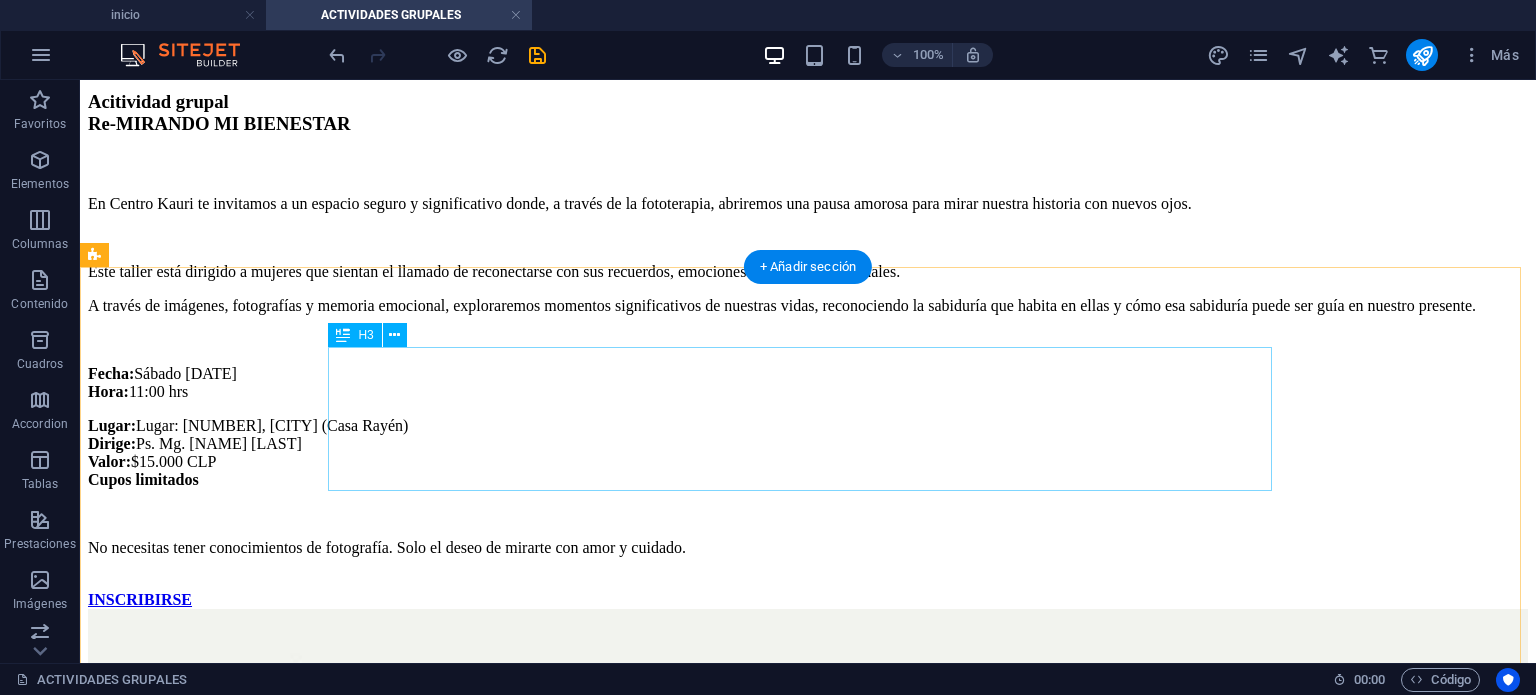 click on "Acitividad grupal: BIg bang: conectando con mi fuerza creadora" at bounding box center (808, 7838) 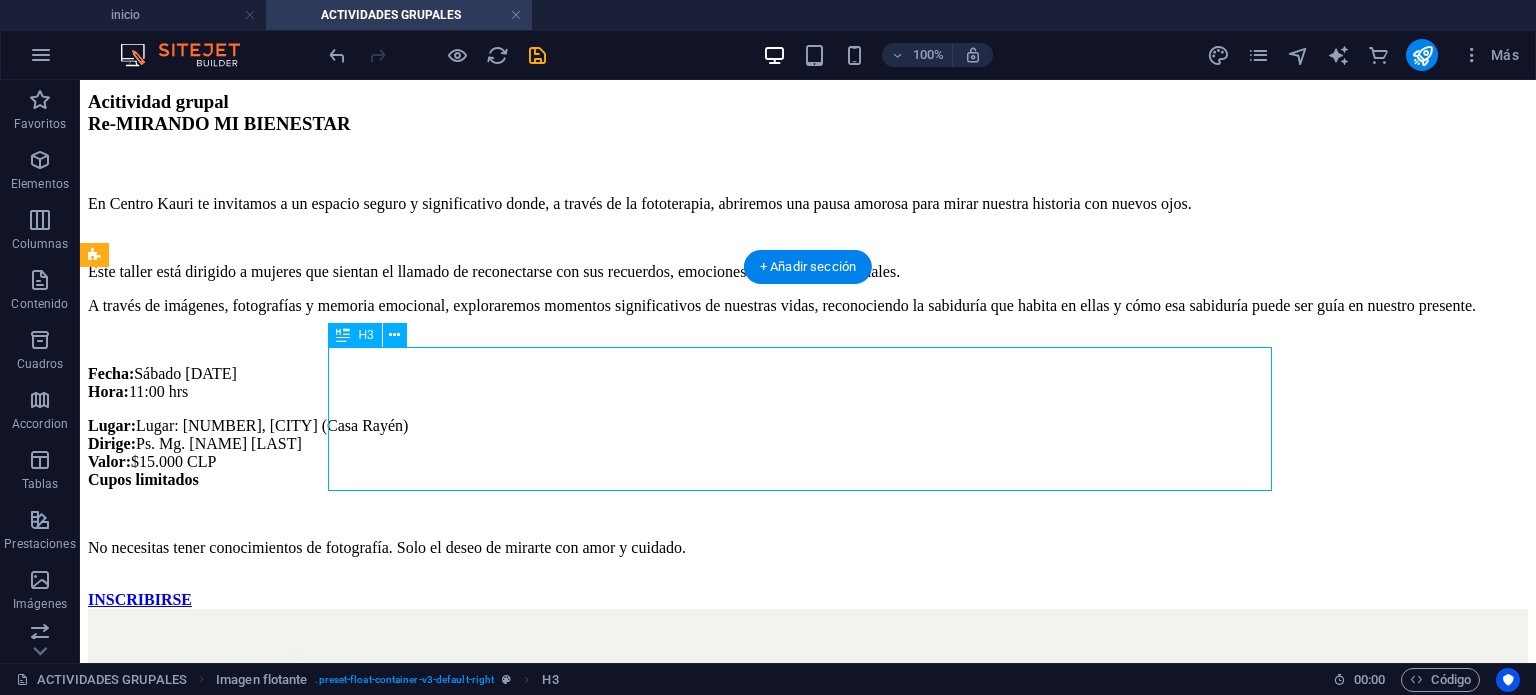 click on "Acitividad grupal: BIg bang: conectando con mi fuerza creadora" at bounding box center [808, 7838] 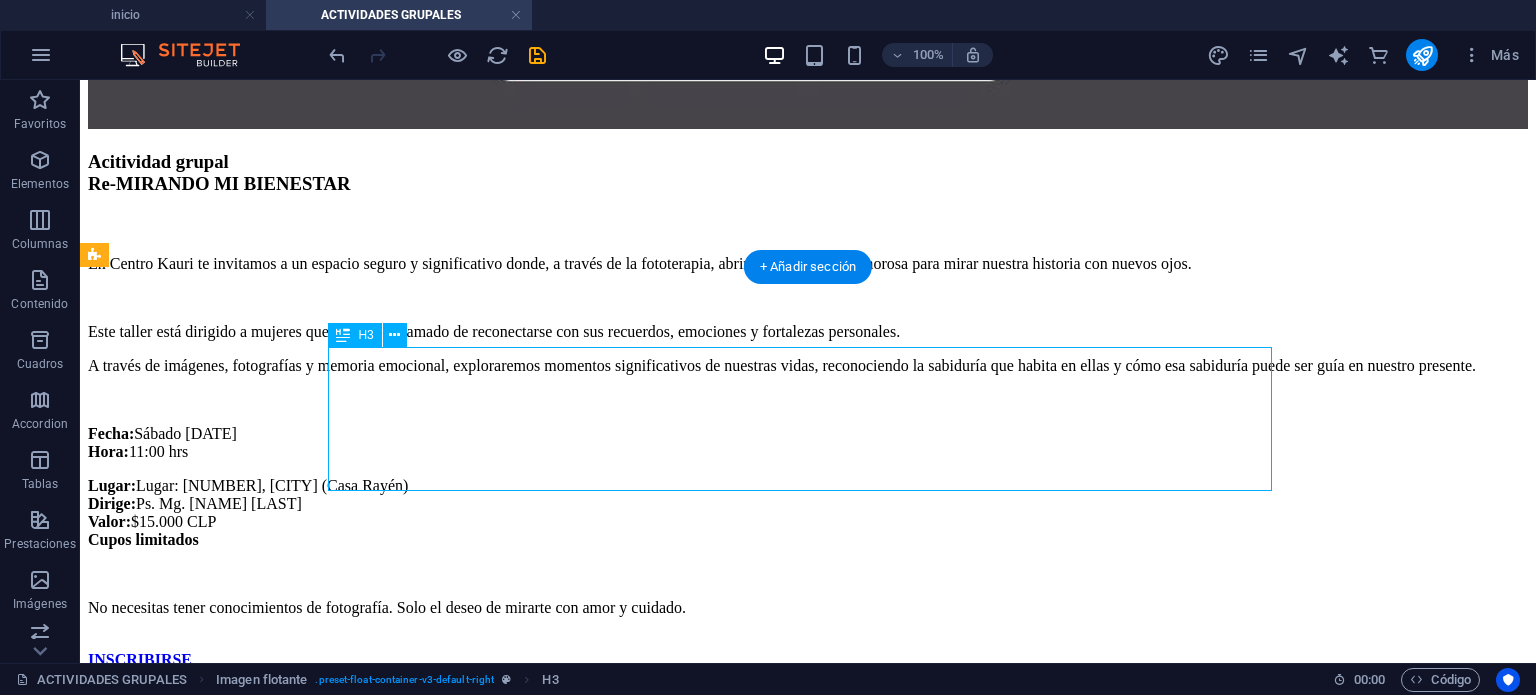scroll, scrollTop: 5666, scrollLeft: 0, axis: vertical 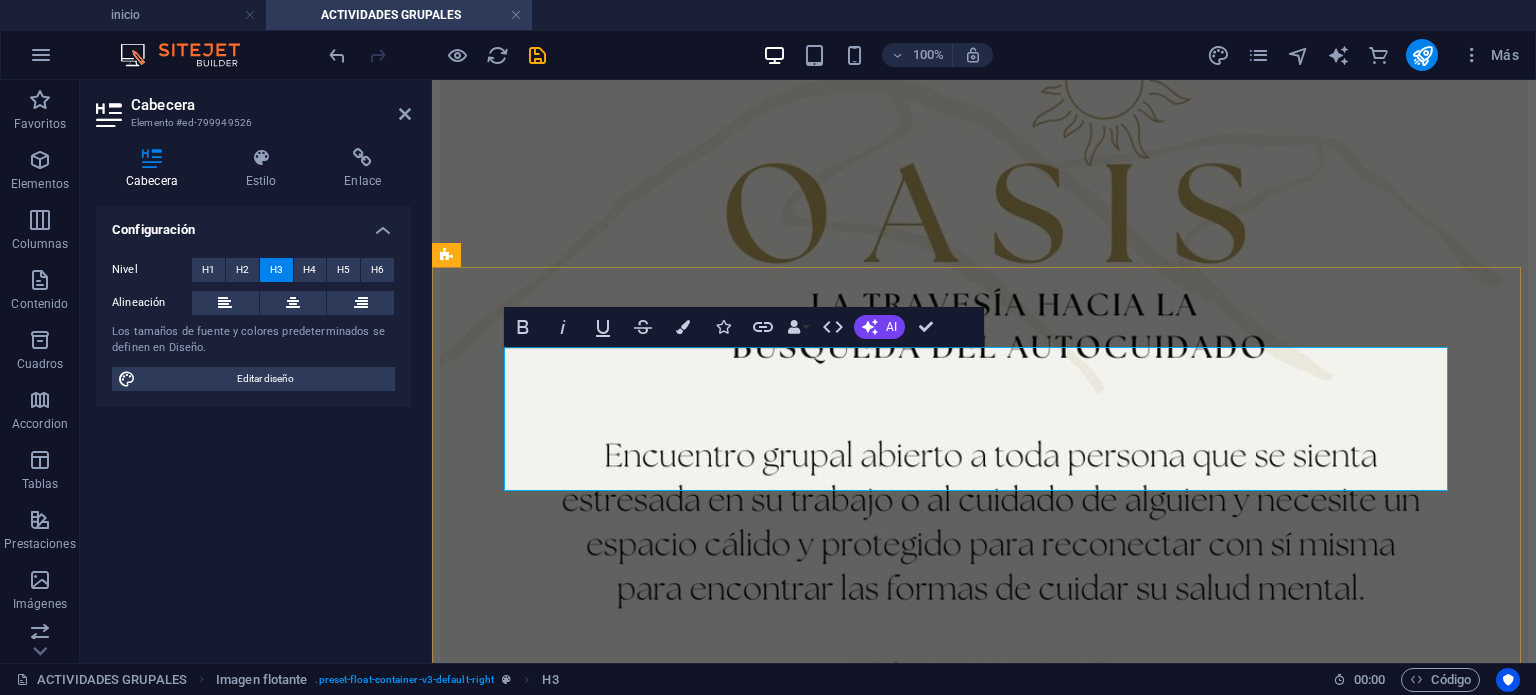 click on "Acitividad grupal: BIg bang: conectando con mi fuerza creadora" at bounding box center [984, 5727] 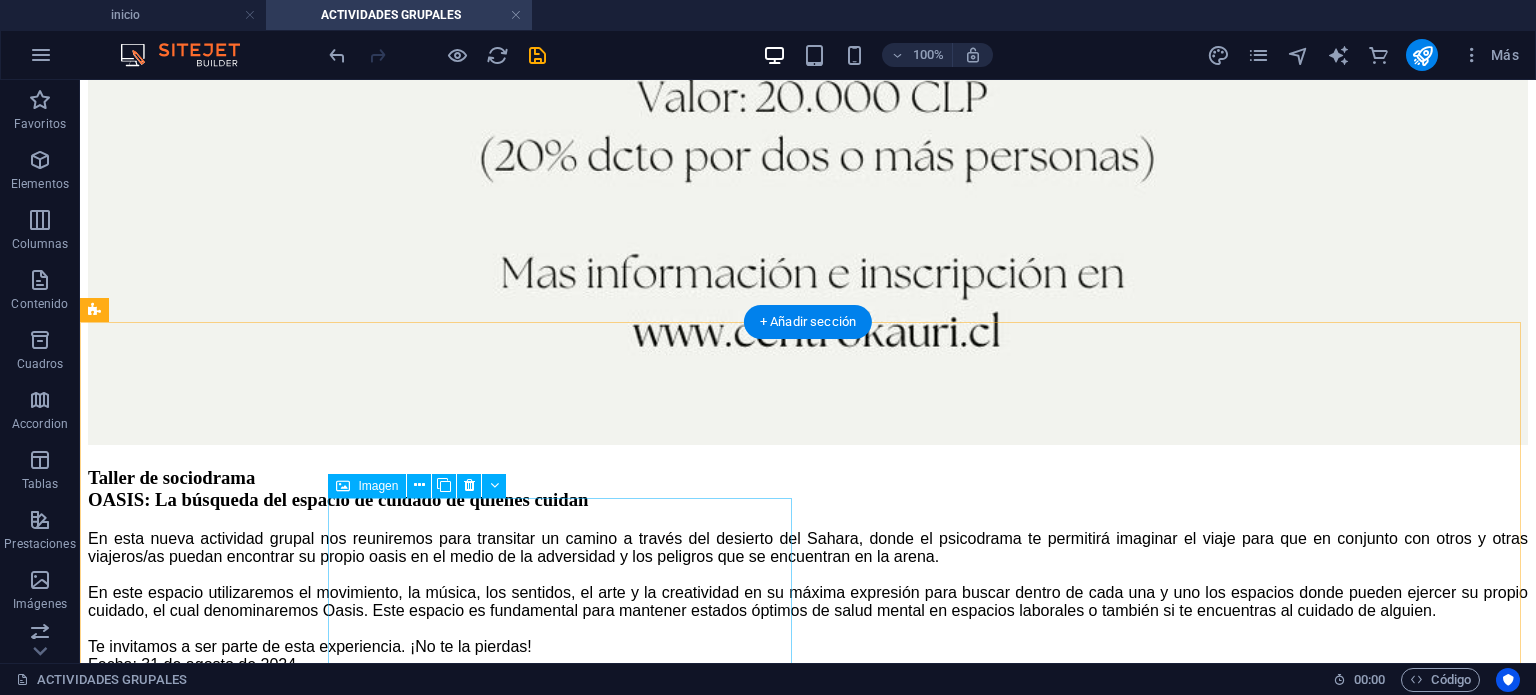 scroll, scrollTop: 7148, scrollLeft: 0, axis: vertical 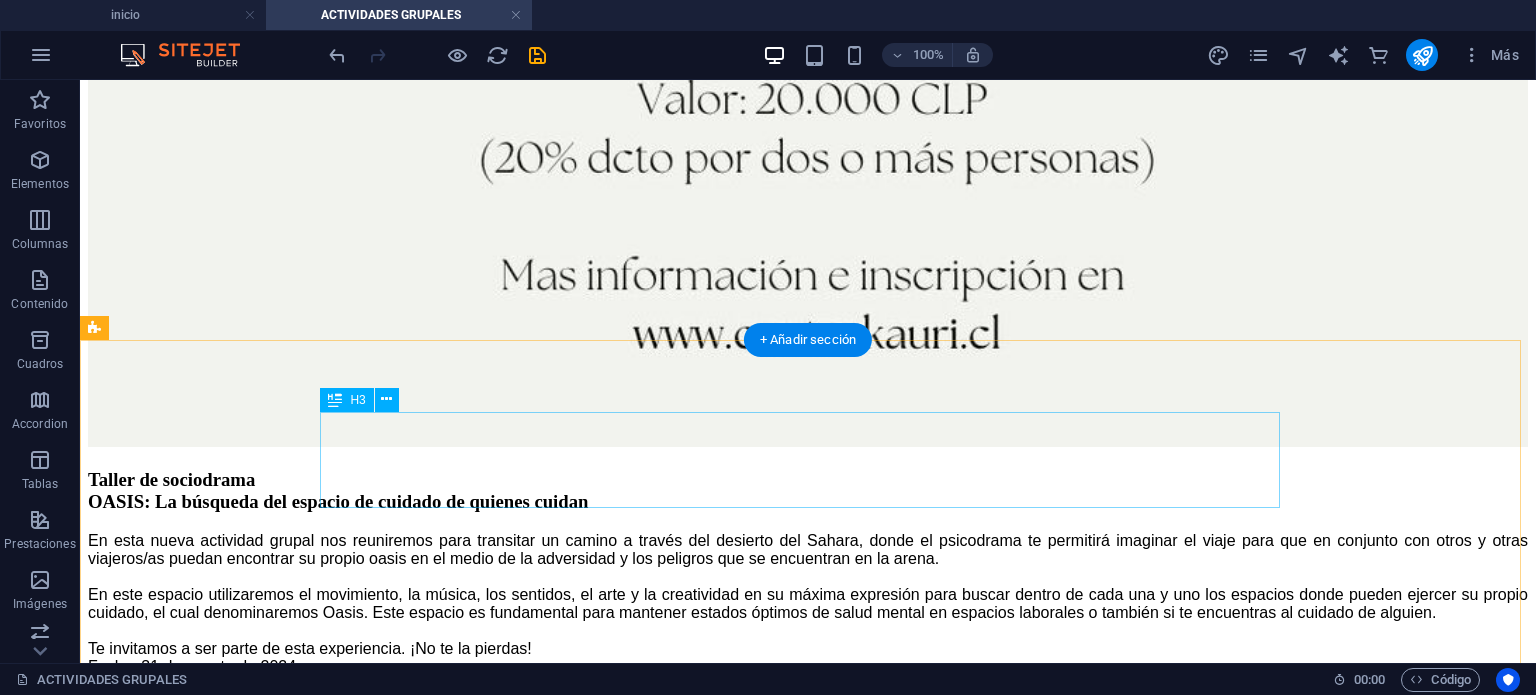 click on "CICLO DE TALLERES Y CAPACITACIÓN COLEGIO ABEL INOSTROZA GUTIÉRREZ EN MONTE ÁGUILA, CABRERO." at bounding box center (808, 8314) 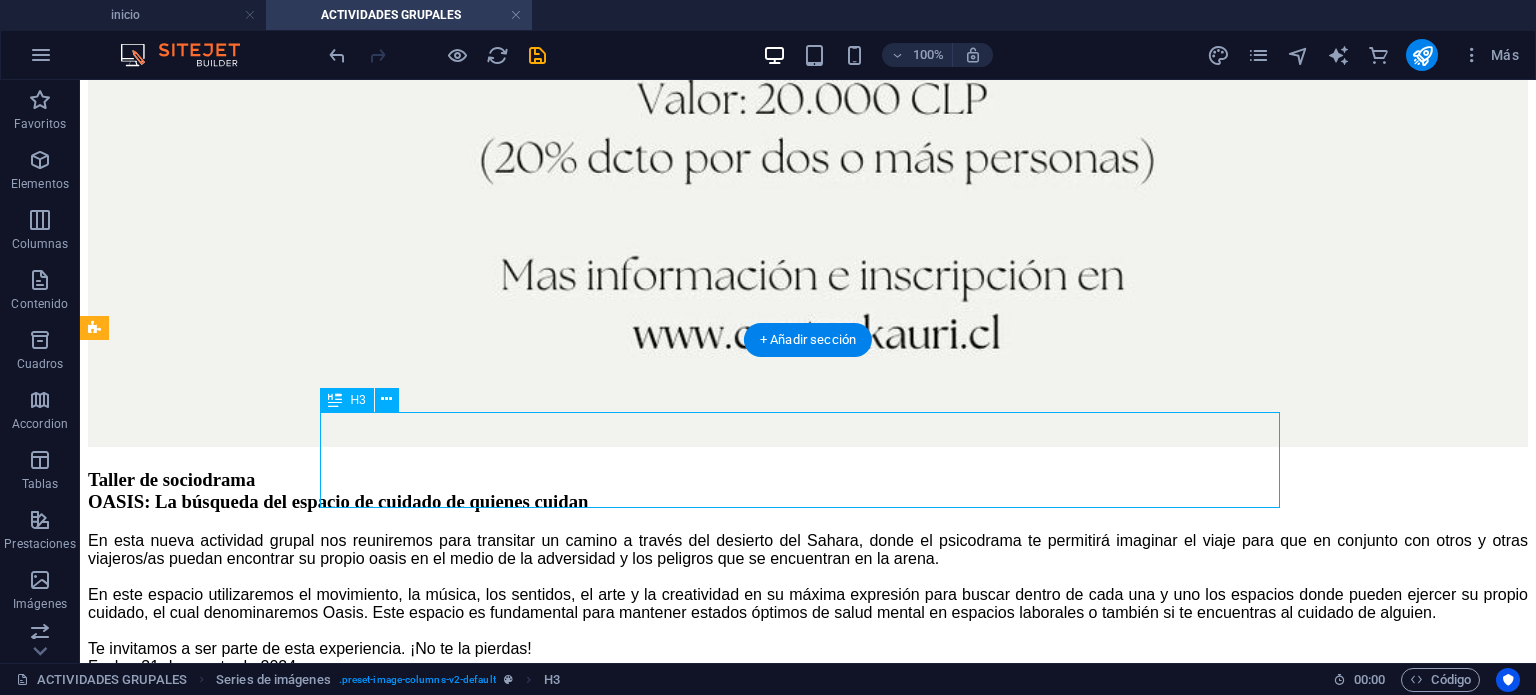 click on "CICLO DE TALLERES Y CAPACITACIÓN COLEGIO ABEL INOSTROZA GUTIÉRREZ EN MONTE ÁGUILA, CABRERO." at bounding box center (808, 8314) 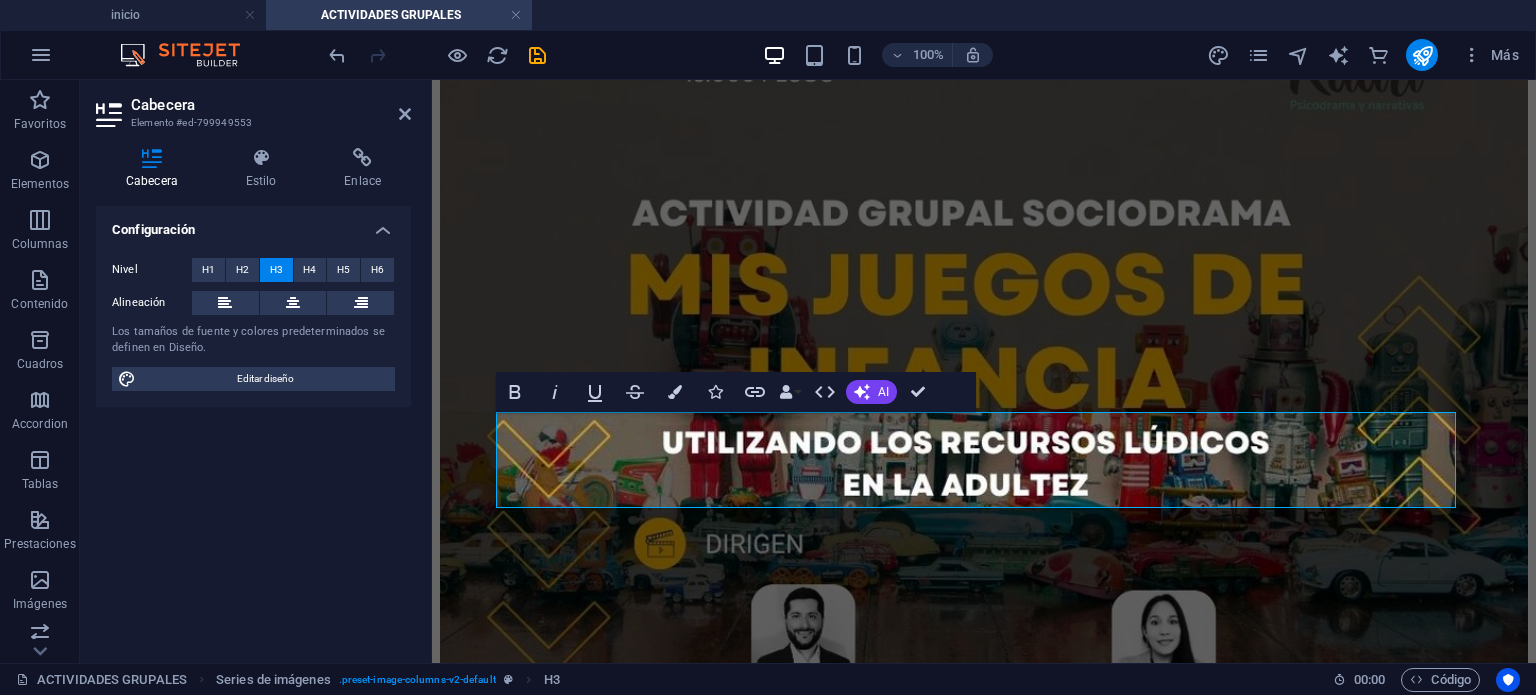 scroll, scrollTop: 7268, scrollLeft: 0, axis: vertical 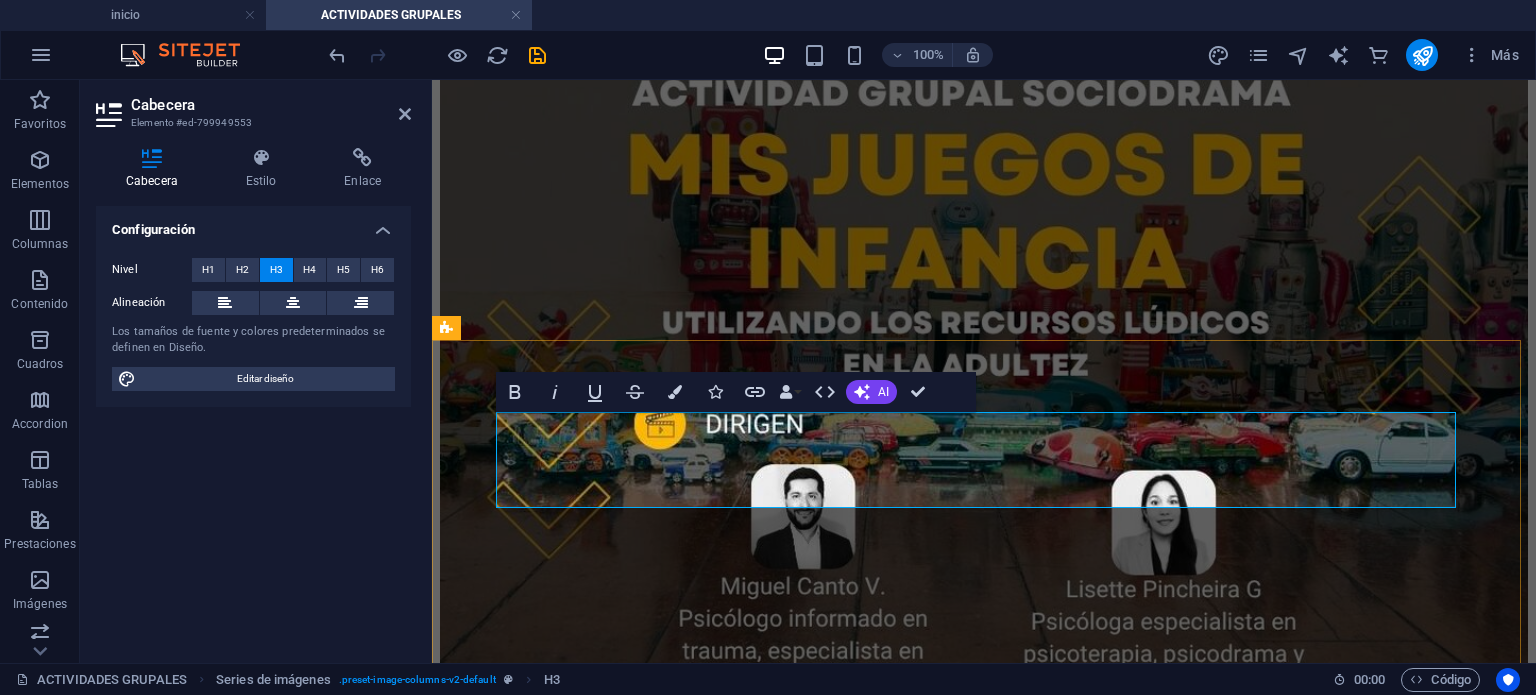 click on "CICLO DE TALLERES Y CAPACITACIÓN COLEGIO ABEL INOSTROZA GUTIÉRREZ EN MONTE ÁGUILA, CABRERO." at bounding box center (984, 5977) 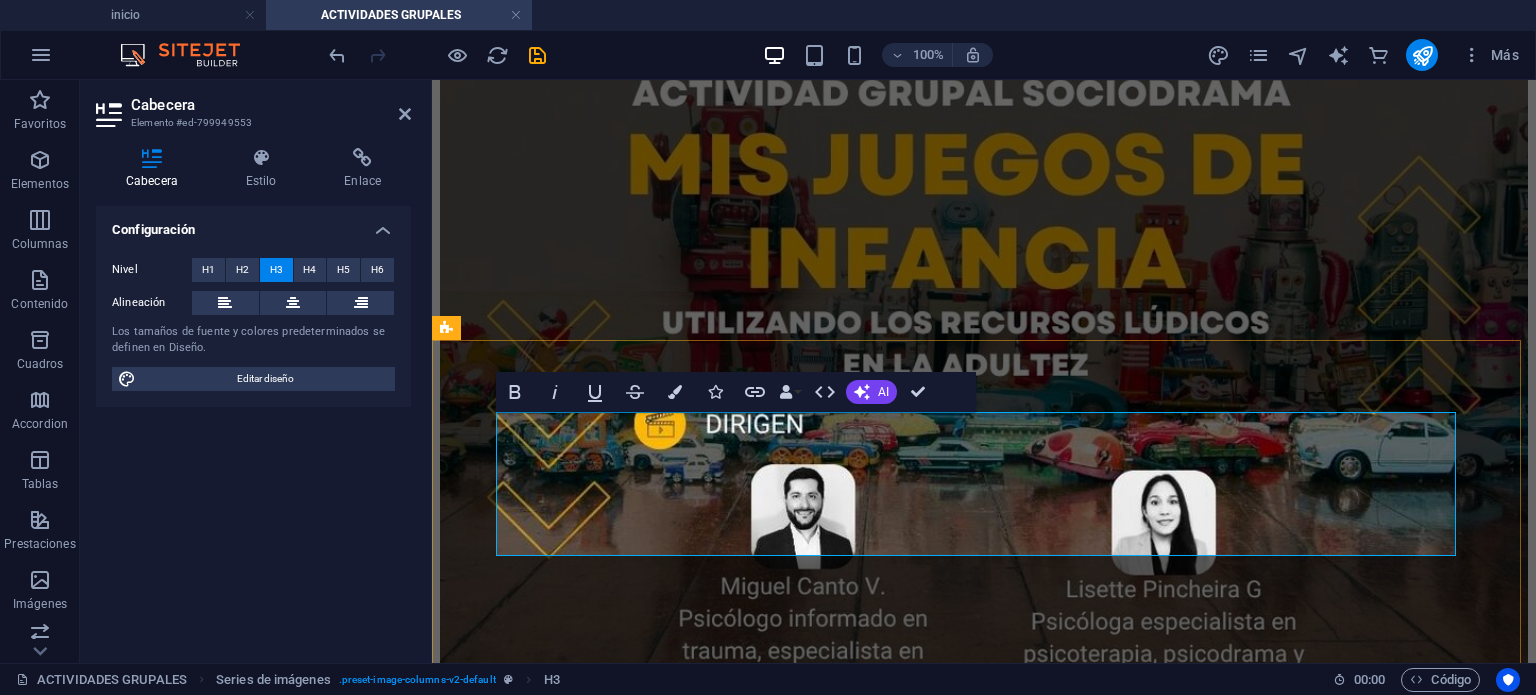 click on "‌CICLO DE TALLERES Y CAPACITACIÓN COLEGIO ABEL INOSTROZA GUTIÉRREZ EN MONTE ÁGUILA, CABRERO." at bounding box center [984, 5988] 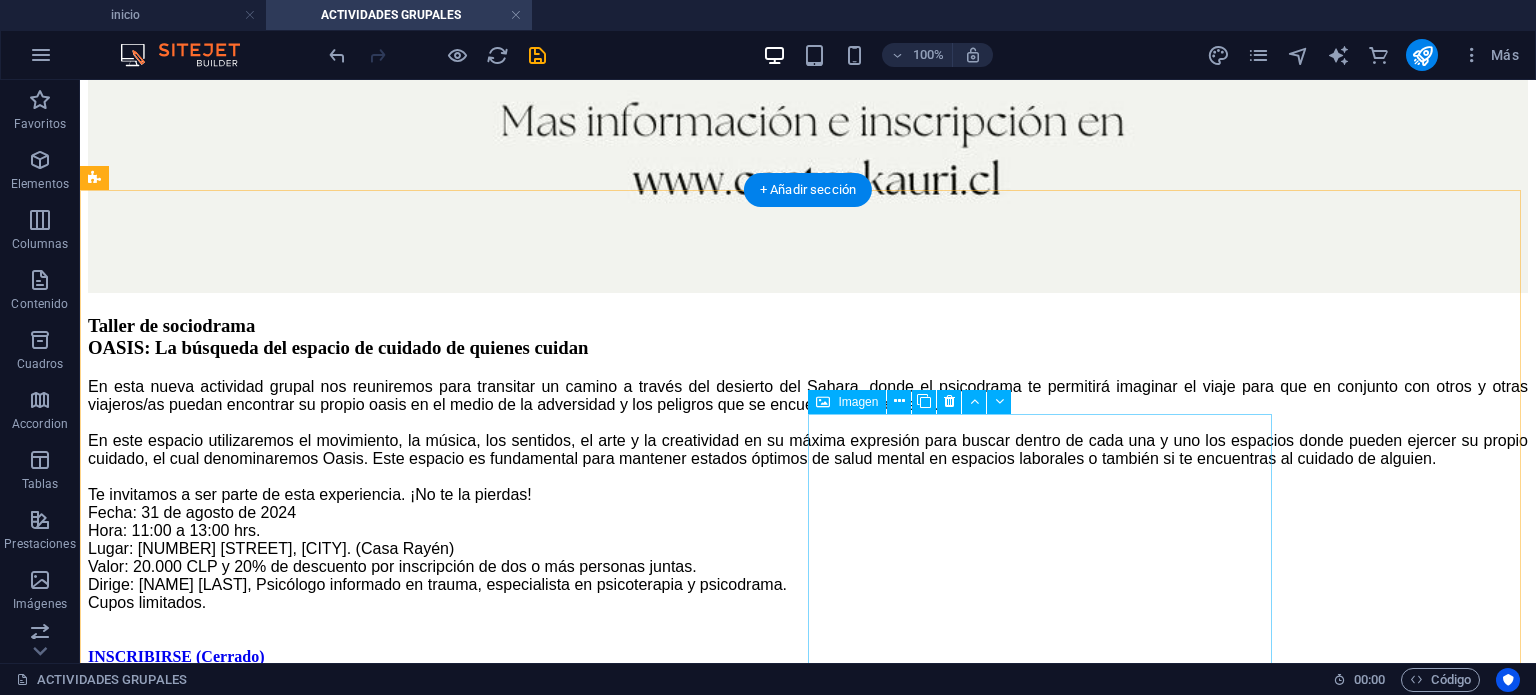 scroll, scrollTop: 7304, scrollLeft: 0, axis: vertical 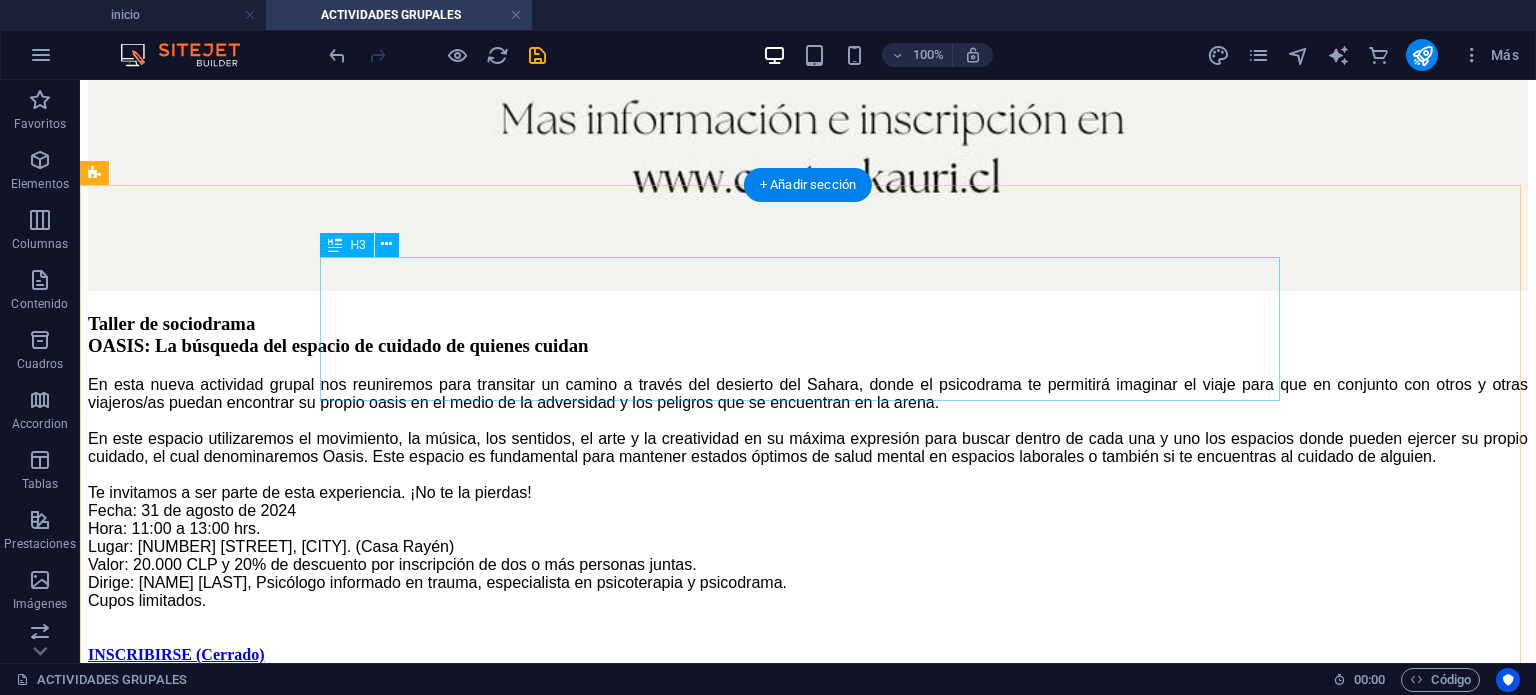 click on "talleres teóricos vivenciales CICLO DE TALLERES Y CAPACITACIÓN COLEGIO ABEL INOSTROZA GUTIÉRREZ EN MONTE ÁGUILA, CABRERO." at bounding box center (808, 8169) 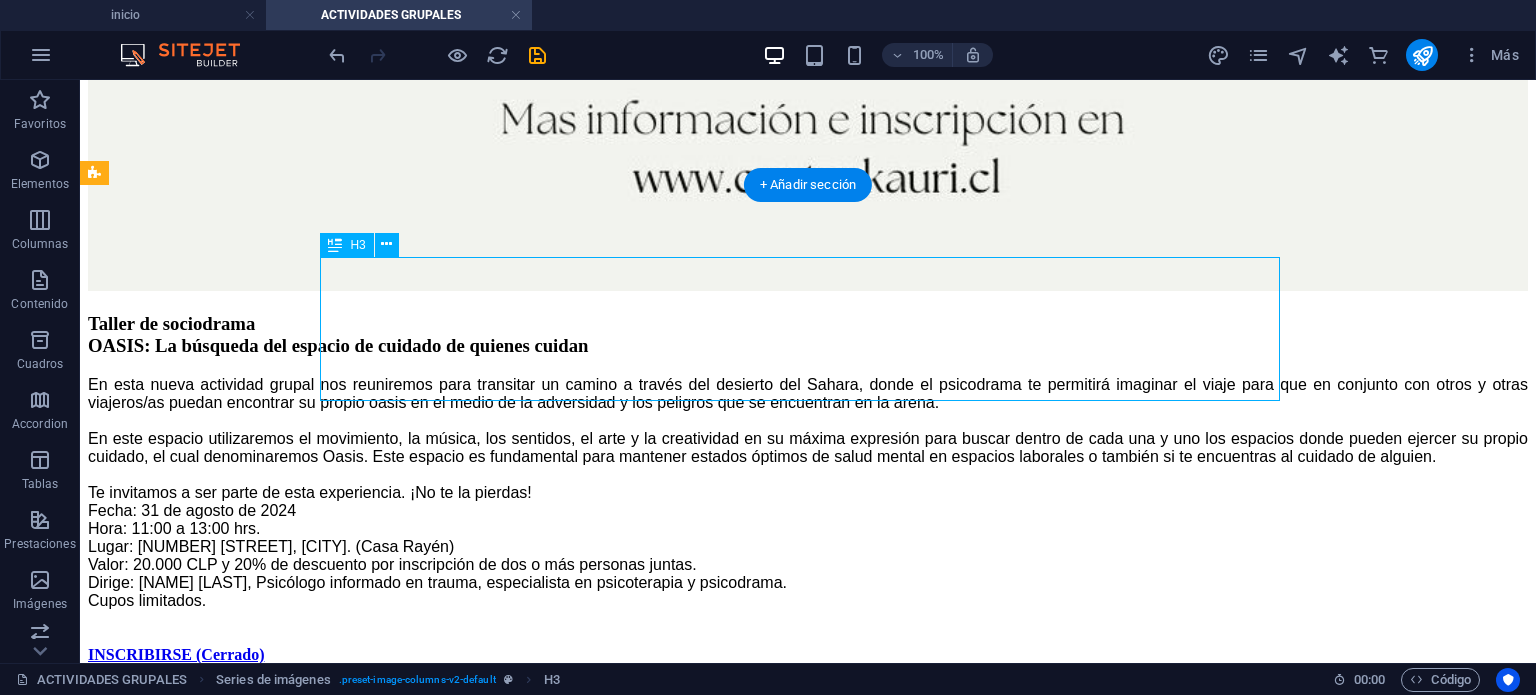 click on "talleres teóricos vivenciales CICLO DE TALLERES Y CAPACITACIÓN COLEGIO ABEL INOSTROZA GUTIÉRREZ EN MONTE ÁGUILA, CABRERO." at bounding box center (808, 8169) 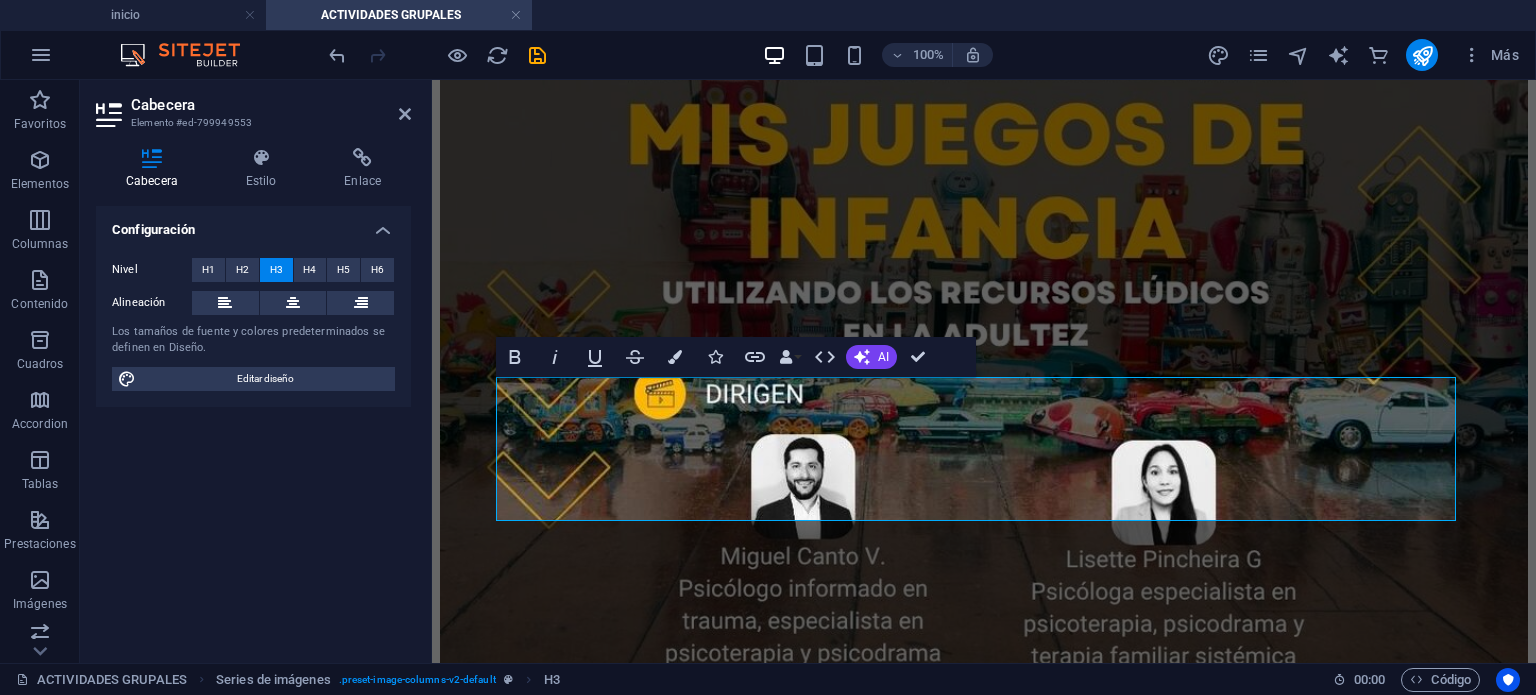scroll, scrollTop: 7296, scrollLeft: 0, axis: vertical 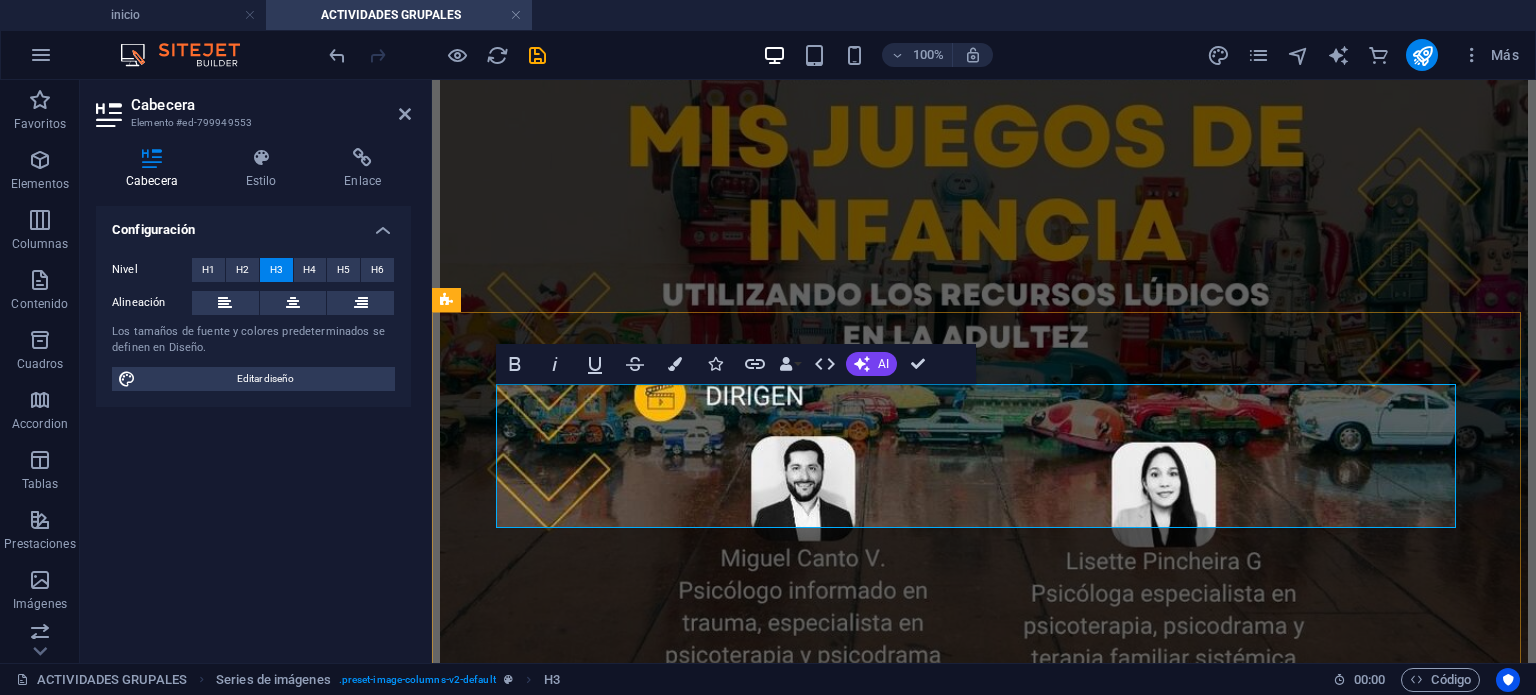 click on "talleres teóricos vivenciales CICLO DE TALLERES Y CAPACITACIÓN COLEGIO ABEL INOSTROZA GUTIÉRREZ EN MONTE ÁGUILA, CABRERO." at bounding box center (984, 5960) 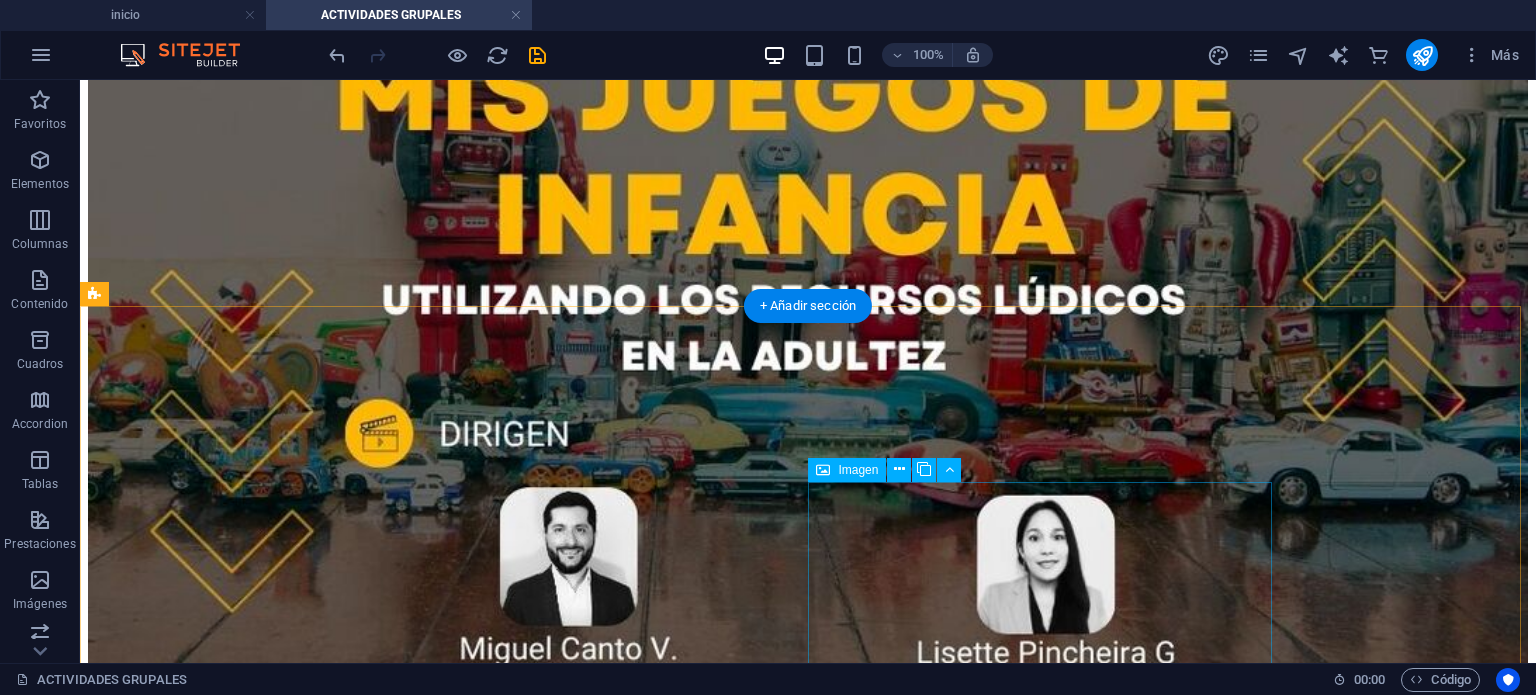 scroll, scrollTop: 8428, scrollLeft: 0, axis: vertical 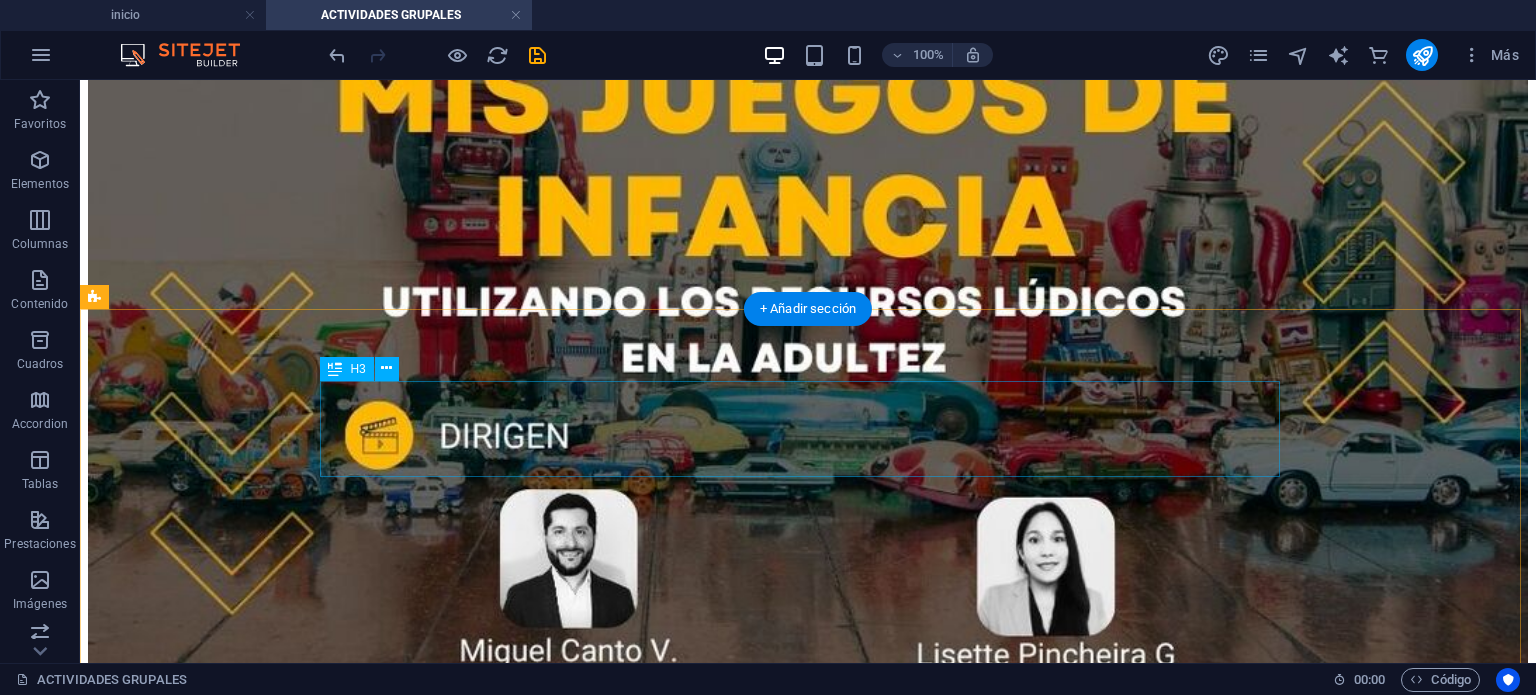 click on "CUIDADO DE EQUIPO DIRECCIÓN GENERAL DE GÉNERO DIRGEGEN, UNIVERSIDAD DEL BIO BIO, [CITY]." at bounding box center [808, 11429] 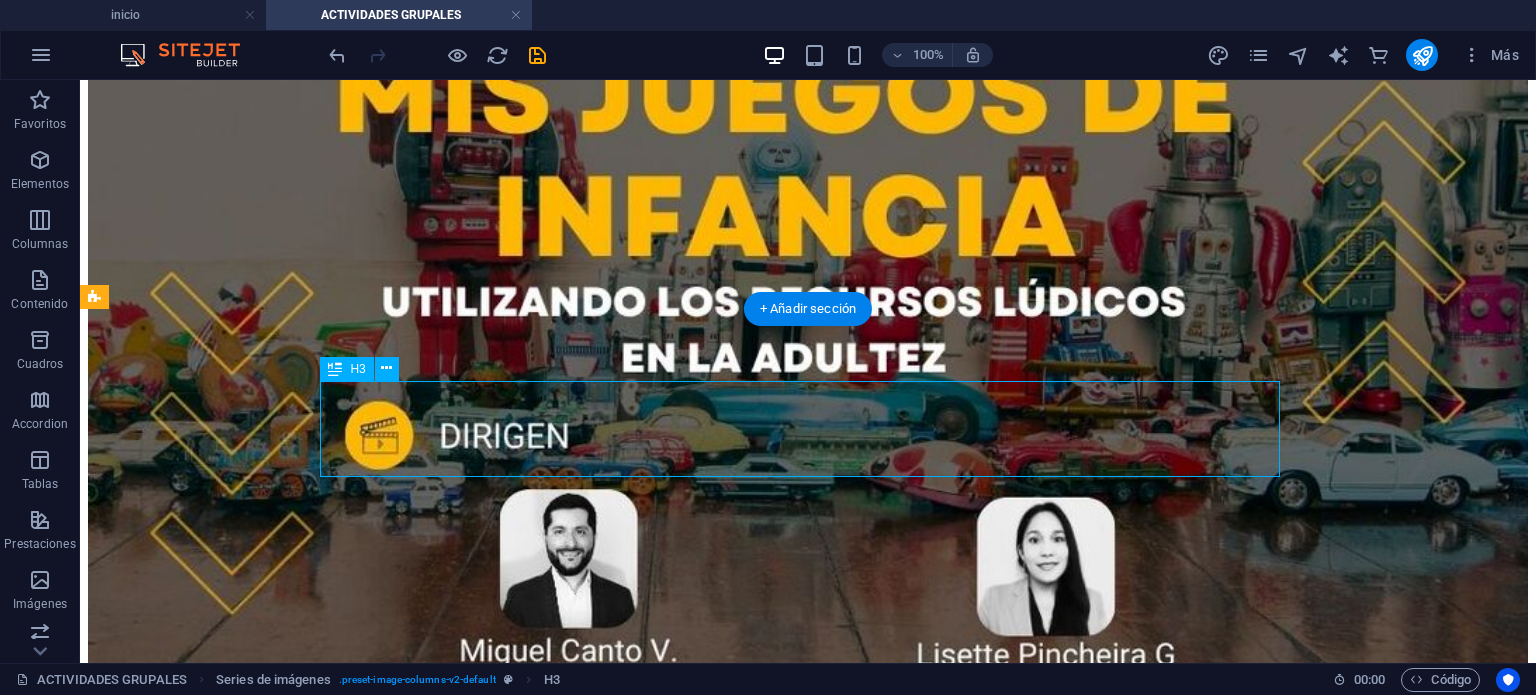 click on "CUIDADO DE EQUIPO DIRECCIÓN GENERAL DE GÉNERO DIRGEGEN, UNIVERSIDAD DEL BIO BIO, [CITY]." at bounding box center (808, 11429) 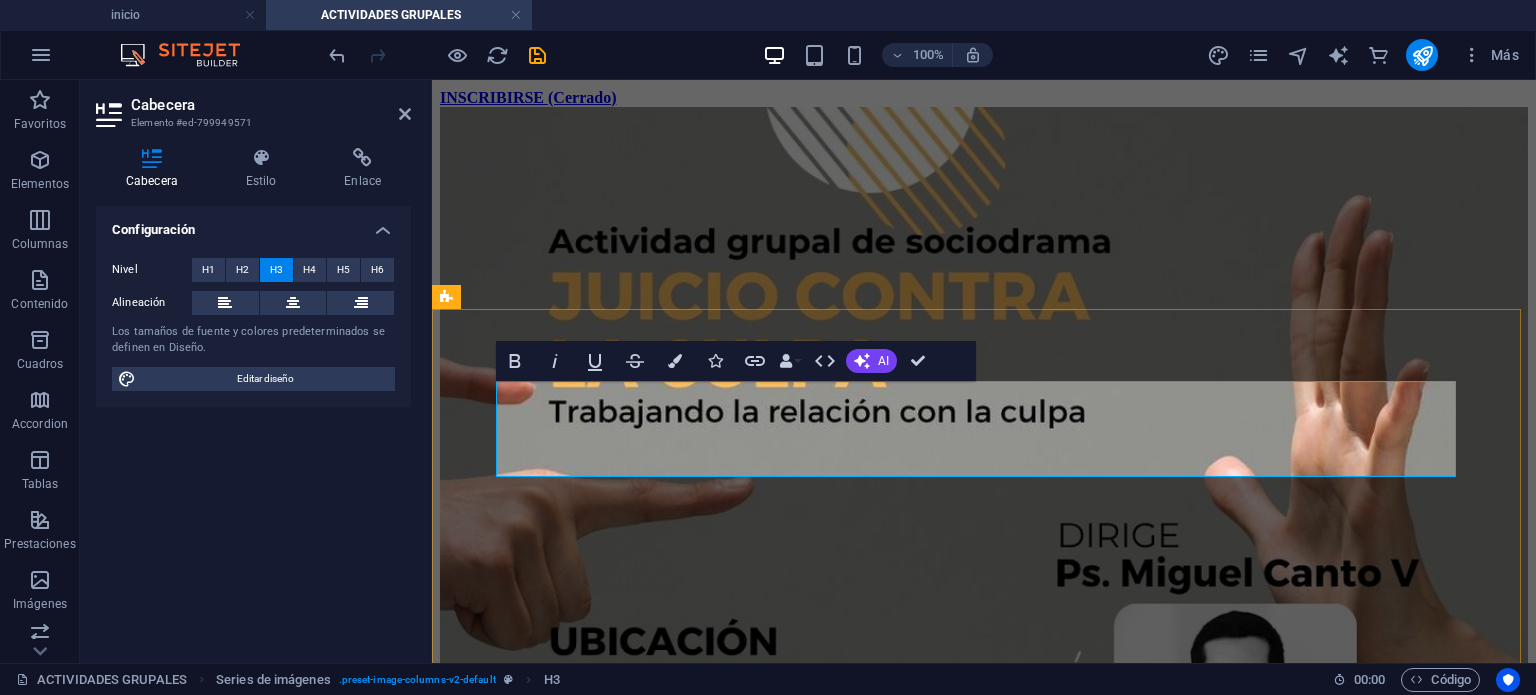 click on "CUIDADO DE EQUIPO DIRECCIÓN GENERAL DE GÉNERO DIRGEGEN, UNIVERSIDAD DEL BIO BIO, [CITY]." at bounding box center (984, 9114) 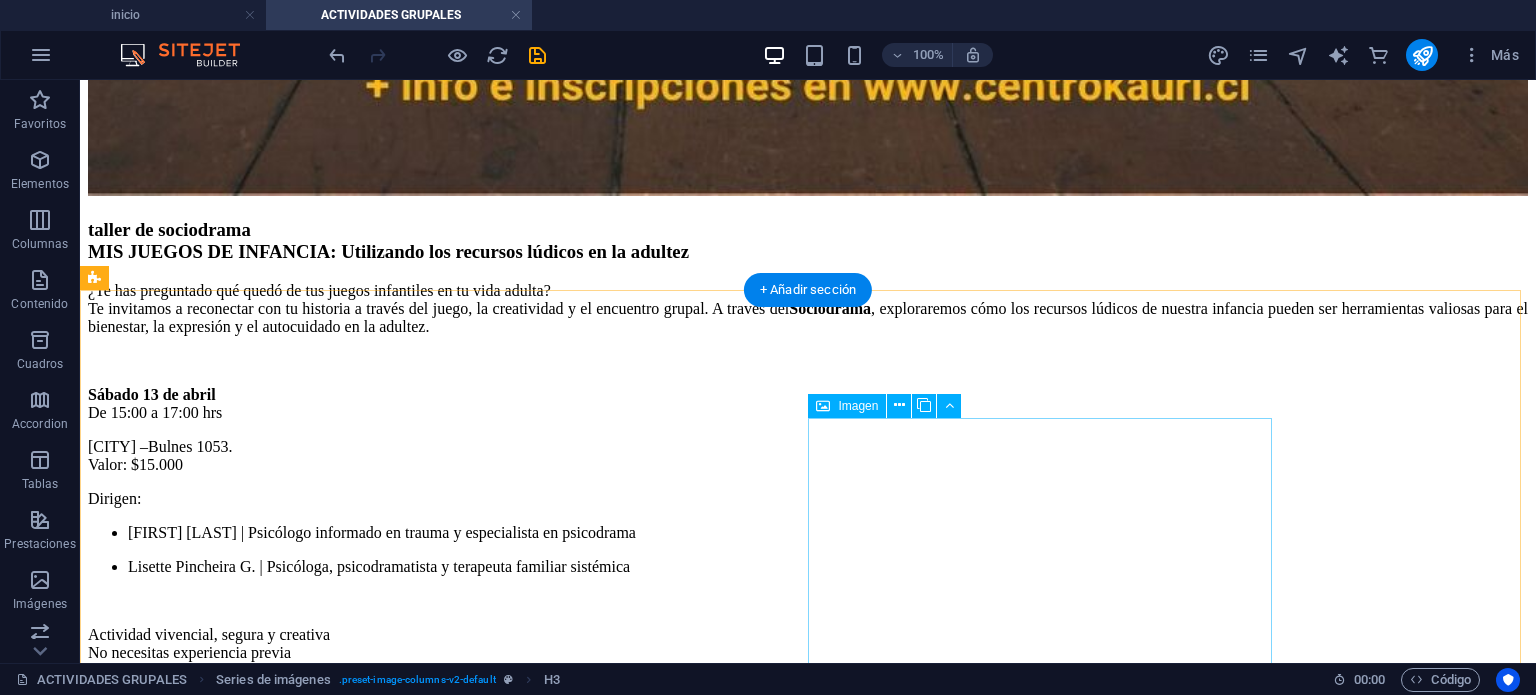 scroll, scrollTop: 9215, scrollLeft: 0, axis: vertical 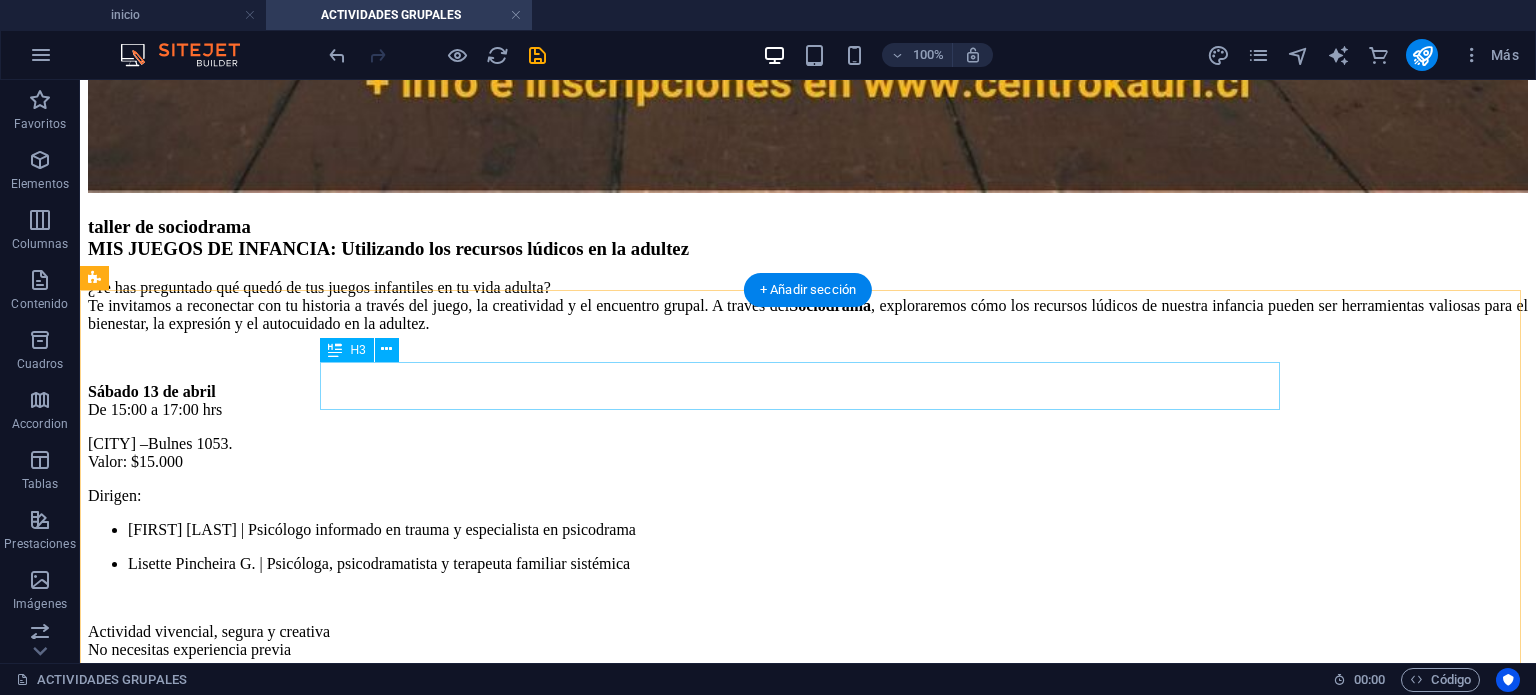 click on "Otros cuidados de equipo" at bounding box center (808, 12891) 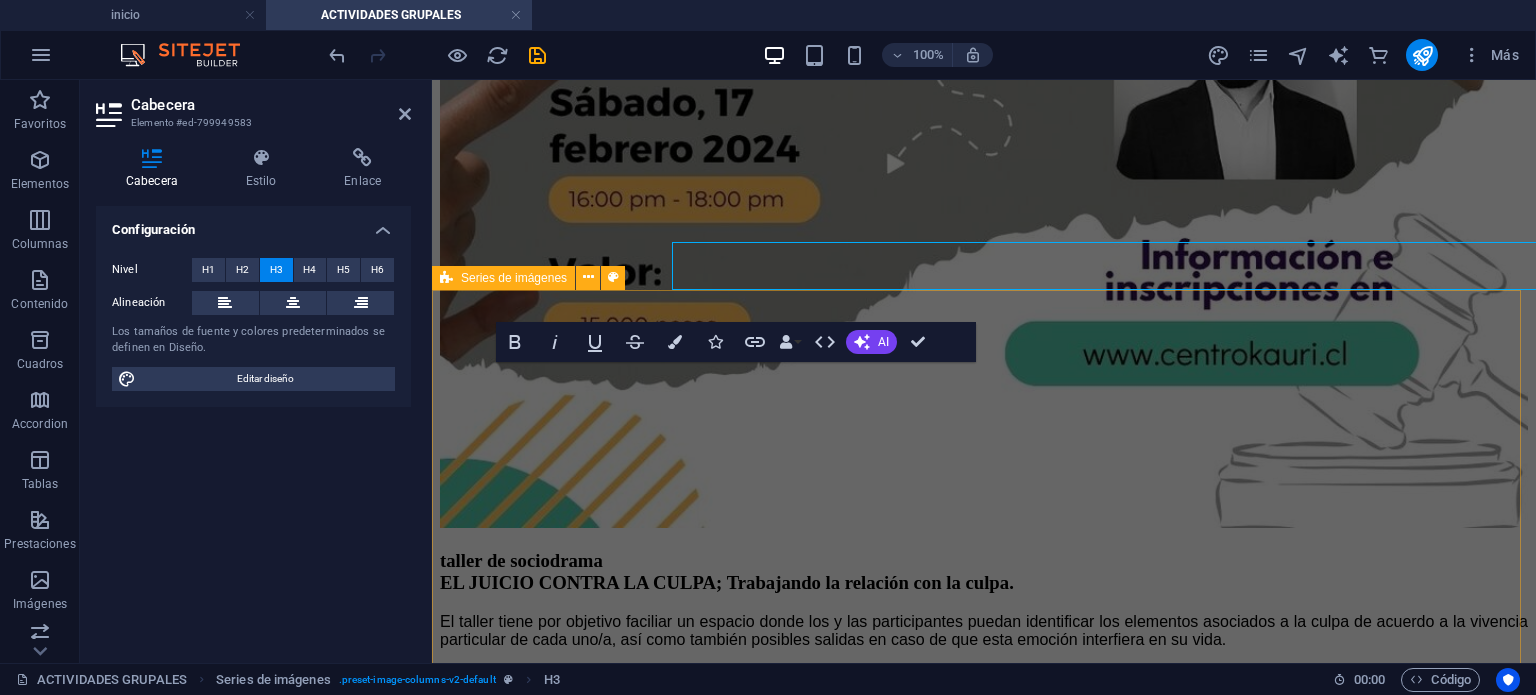 scroll, scrollTop: 9335, scrollLeft: 0, axis: vertical 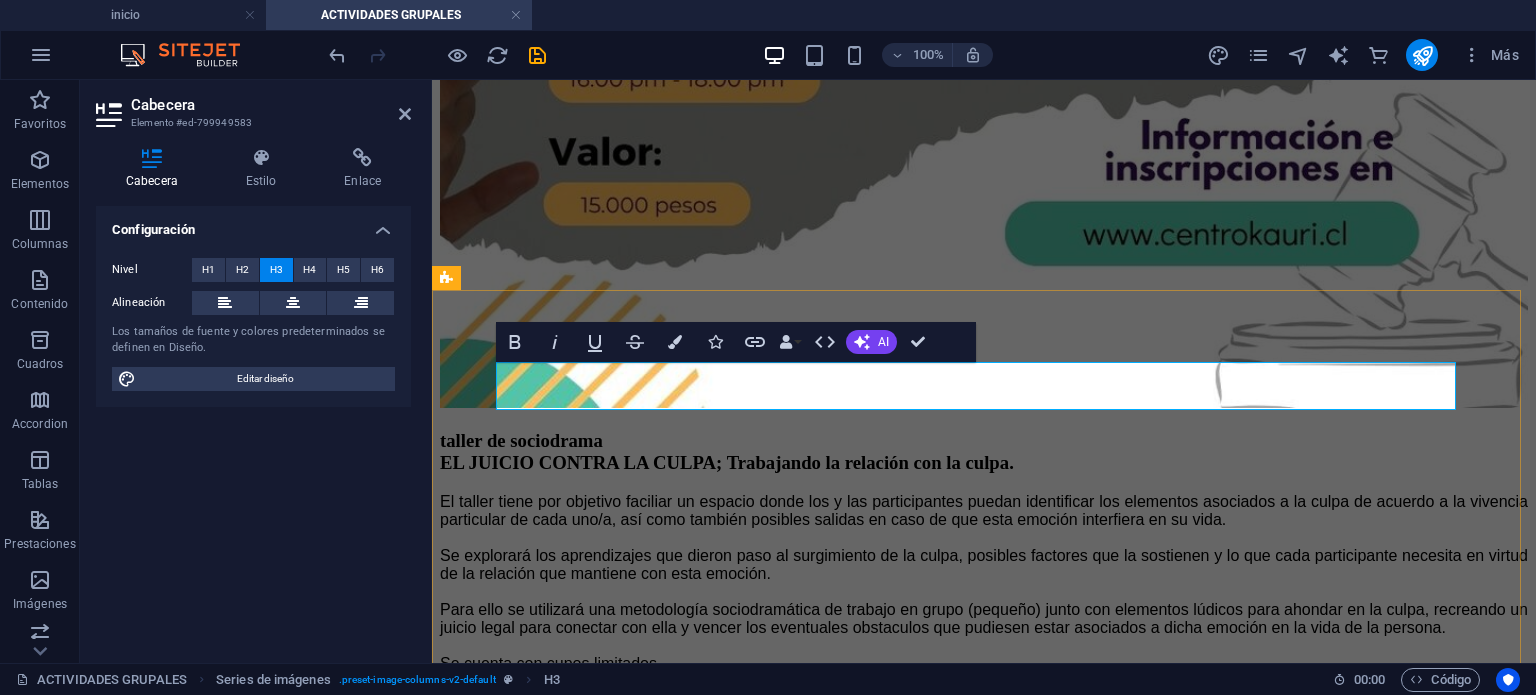 click on "Otros cuidados de equipo" at bounding box center (984, 10576) 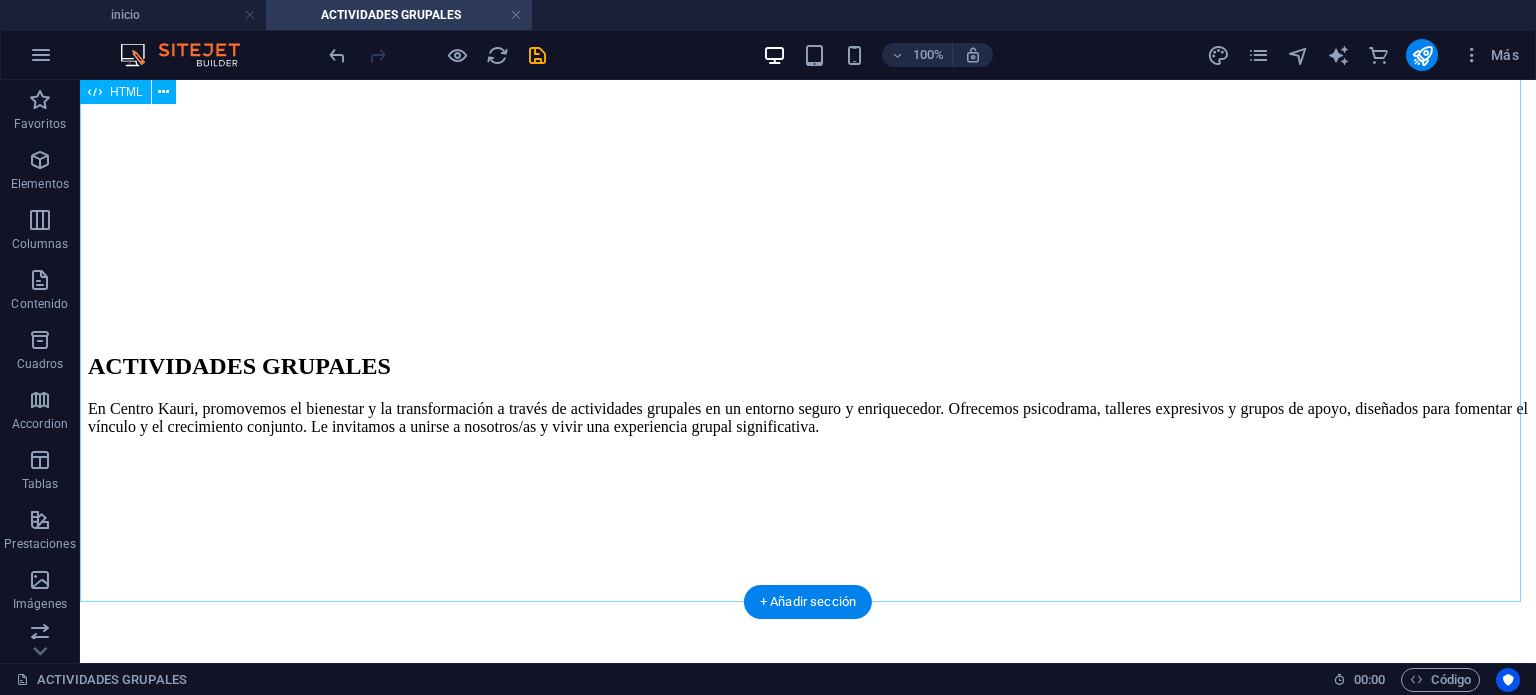 scroll, scrollTop: 719, scrollLeft: 0, axis: vertical 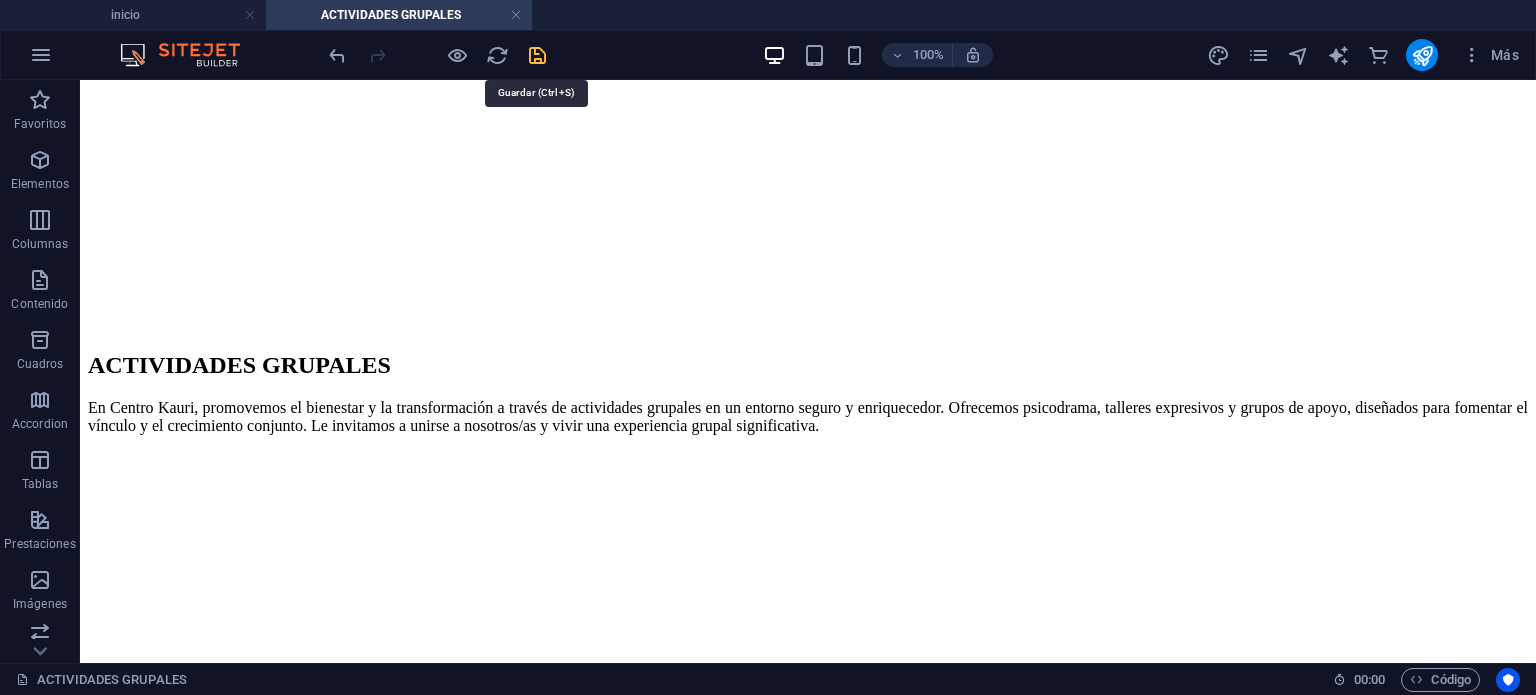 click at bounding box center (537, 55) 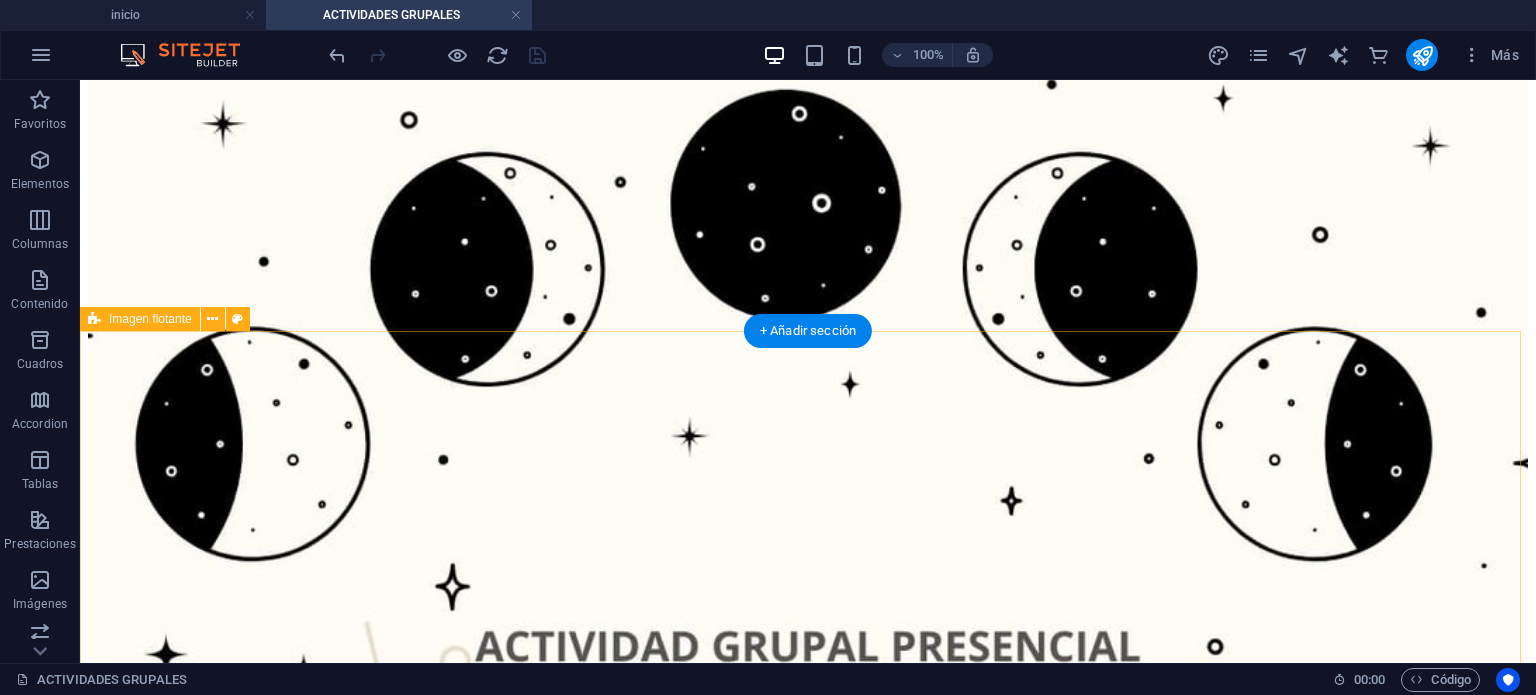 scroll, scrollTop: 1904, scrollLeft: 0, axis: vertical 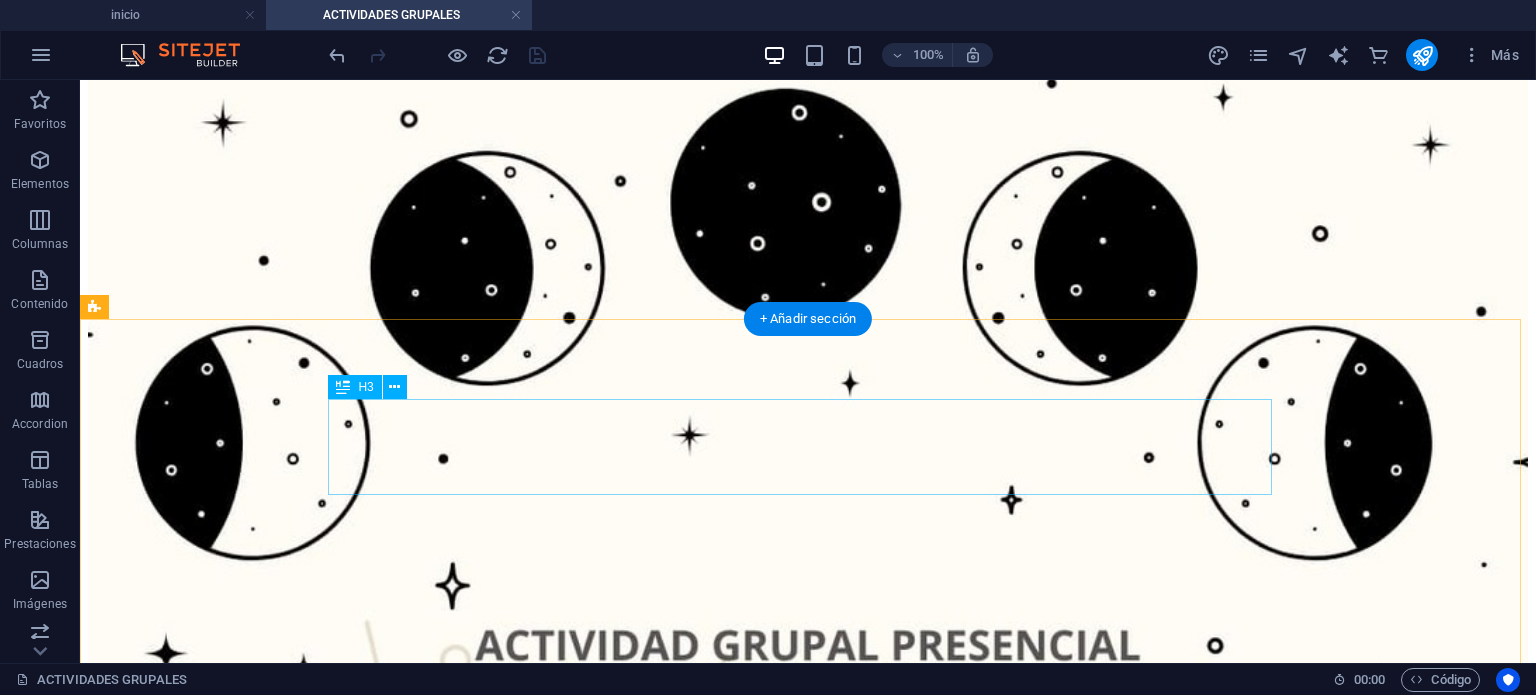 click on "Acitividad grupal  Re-MIRANDO MI BIENESTAR" at bounding box center (808, 3755) 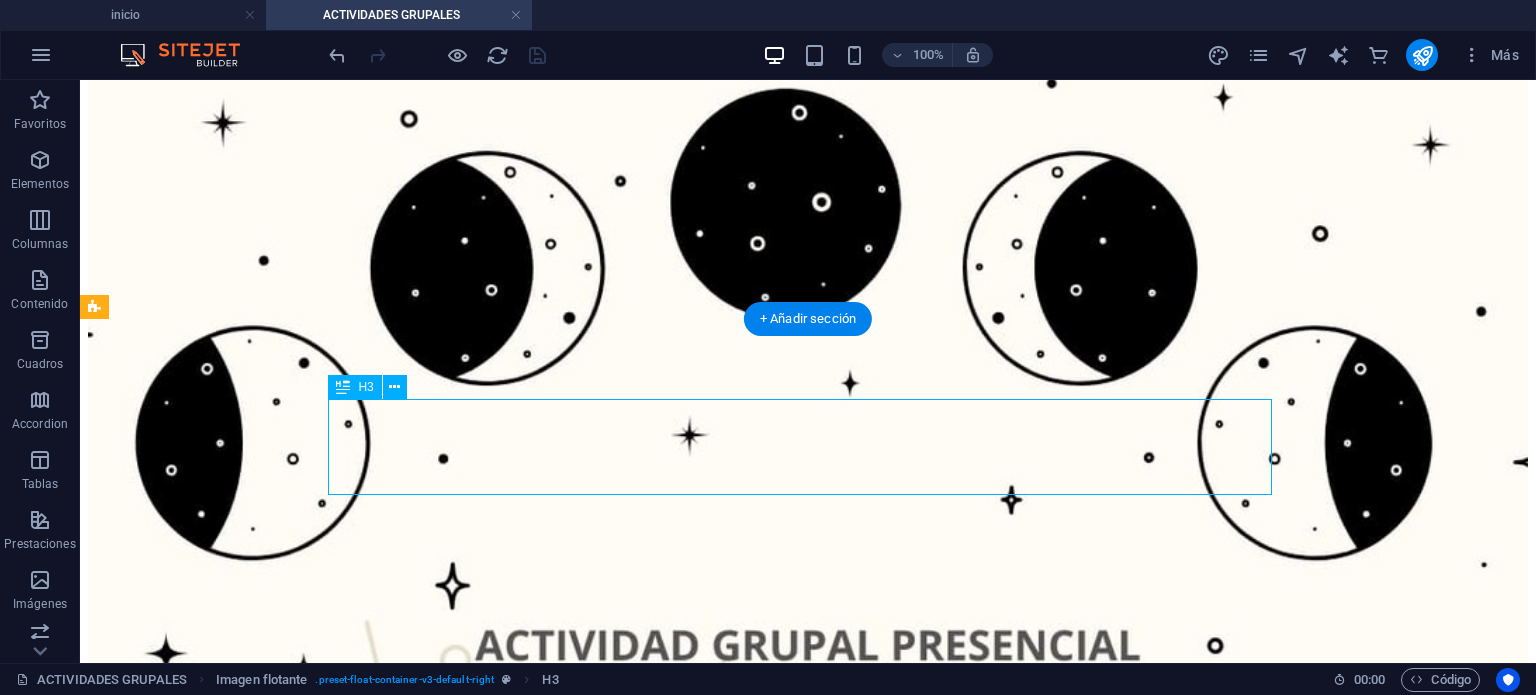 click on "Acitividad grupal  Re-MIRANDO MI BIENESTAR" at bounding box center [808, 3755] 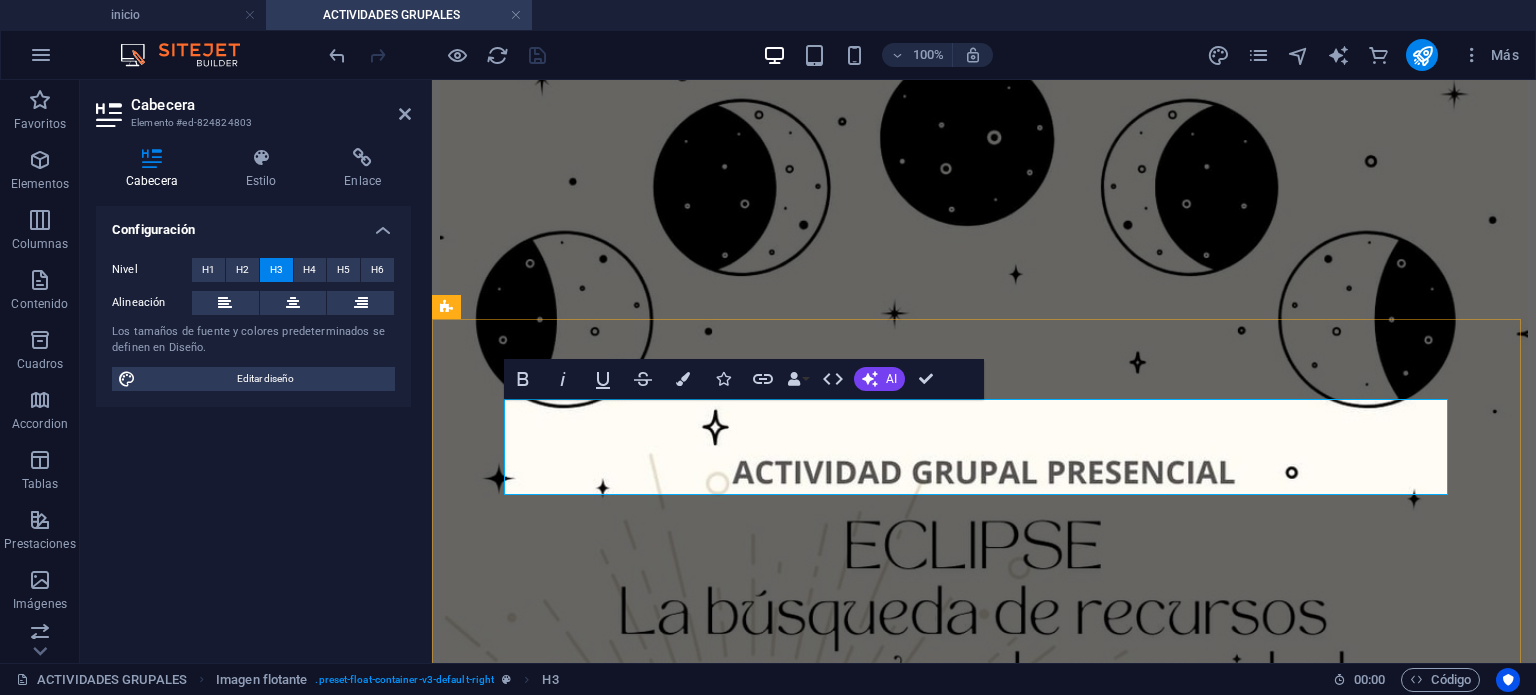 click on "Acitividad grupal  Re-MIRANDO MI BIENESTAR" at bounding box center (984, 2962) 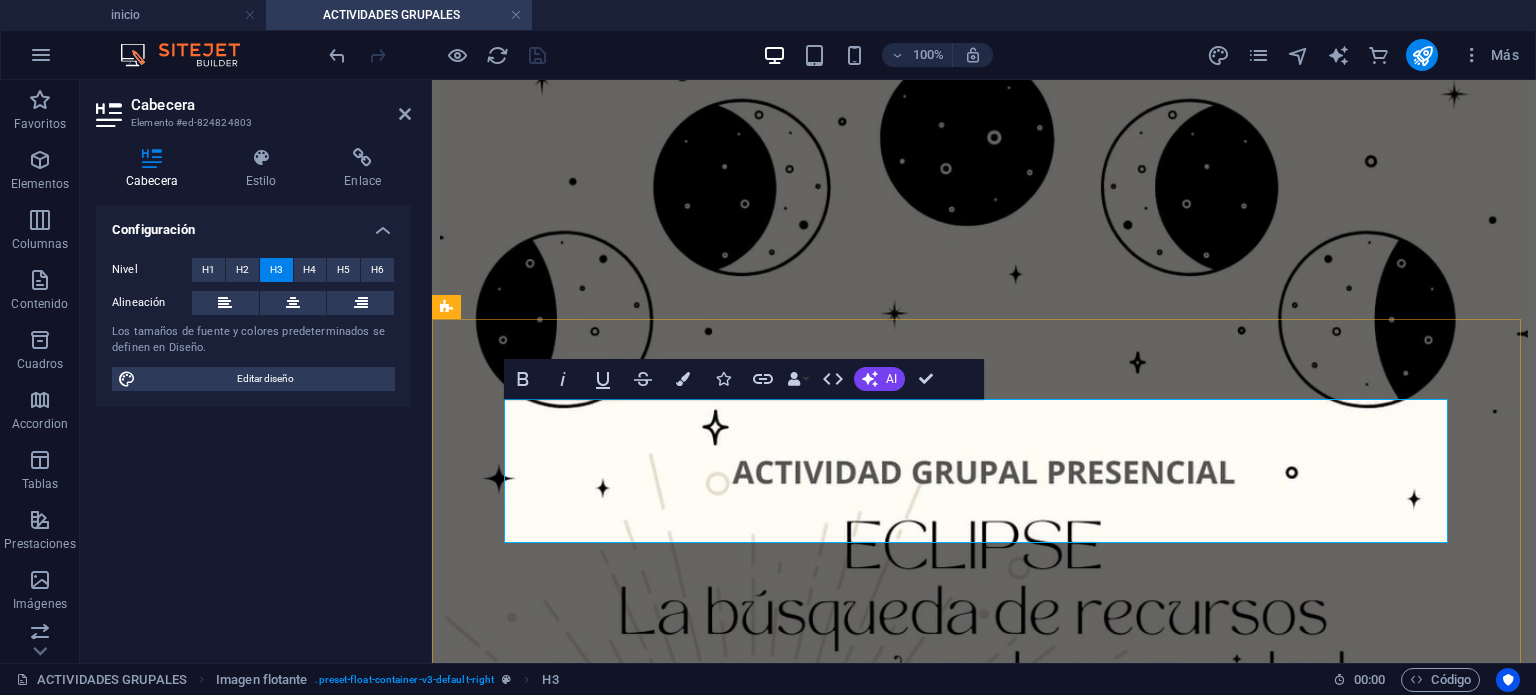 type 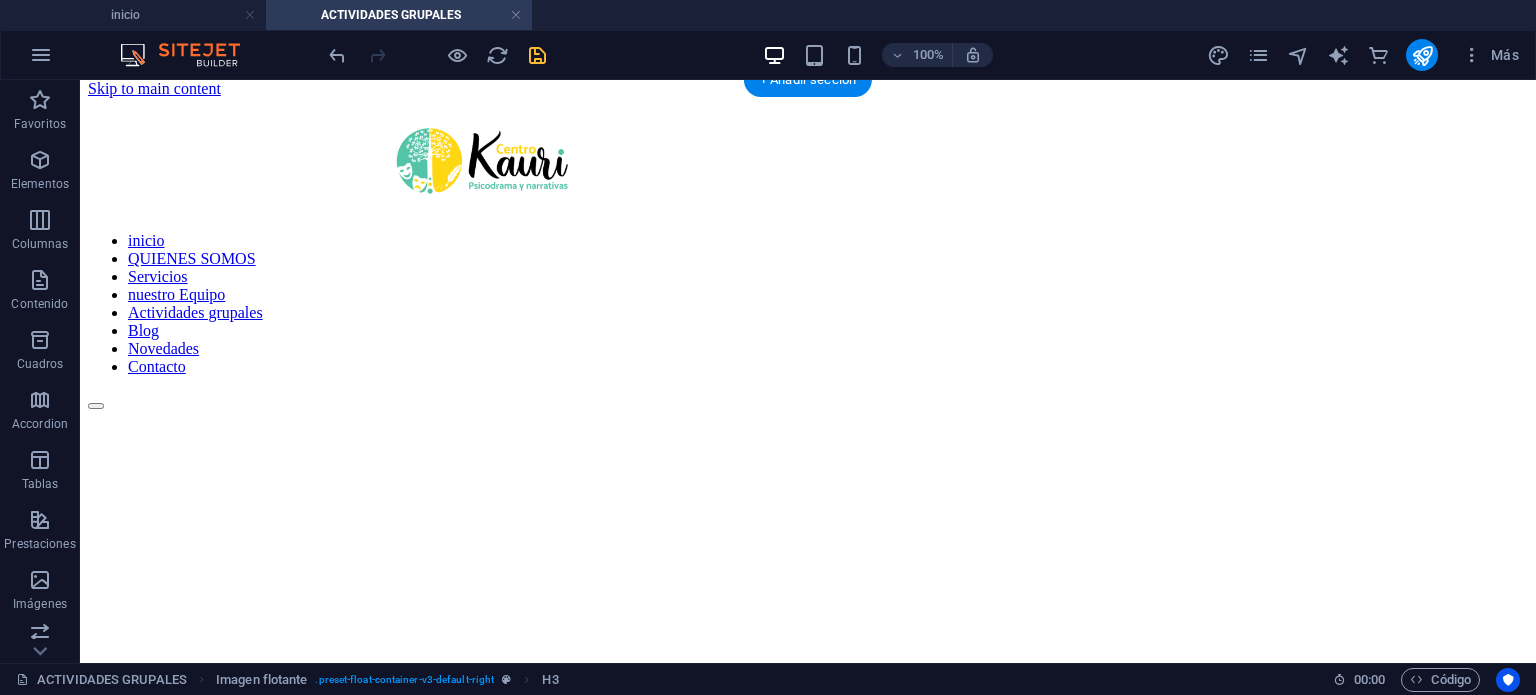 scroll, scrollTop: 0, scrollLeft: 0, axis: both 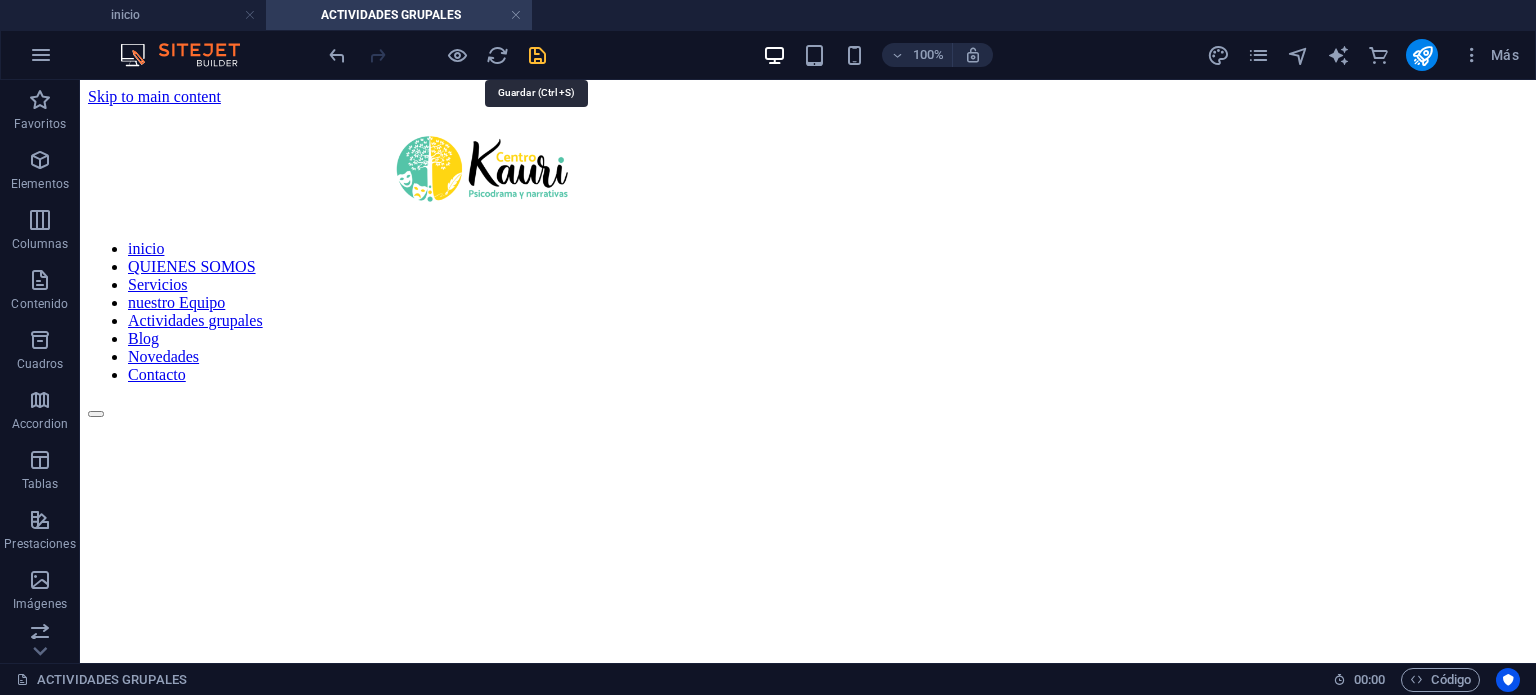 click at bounding box center [537, 55] 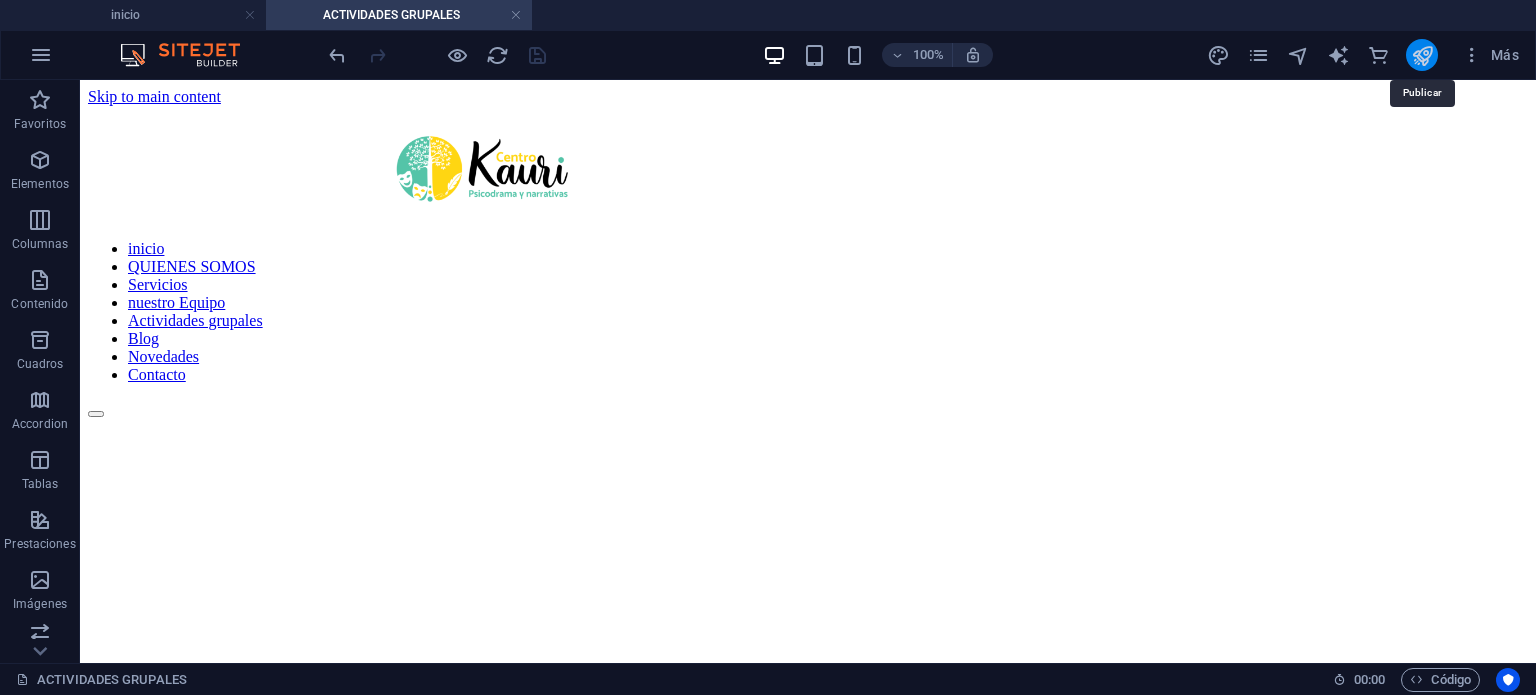 click at bounding box center [1422, 55] 